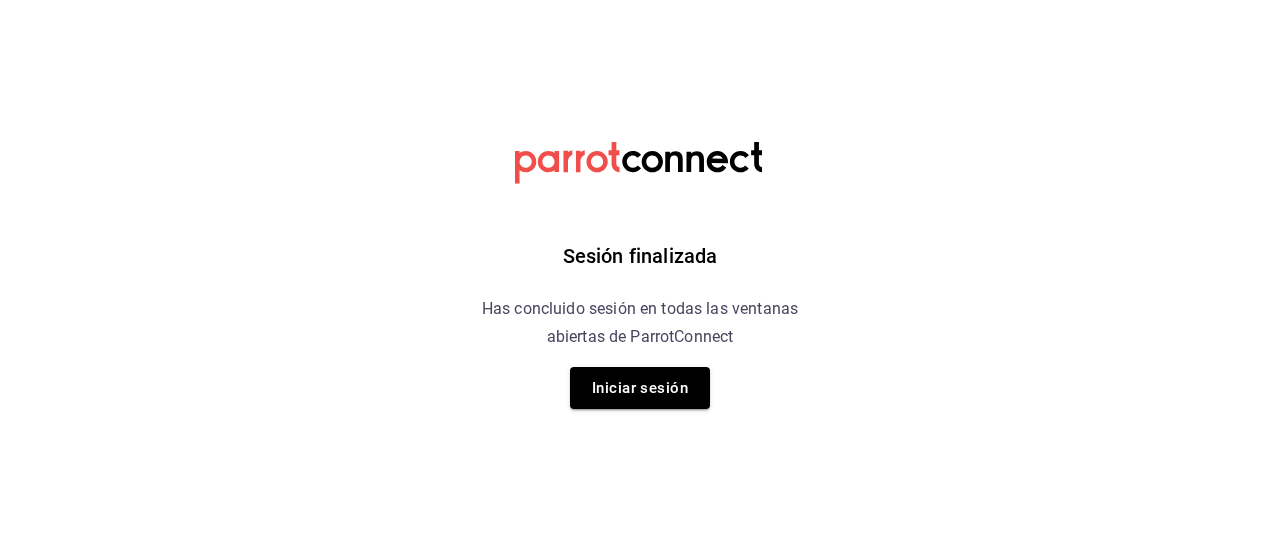 scroll, scrollTop: 0, scrollLeft: 0, axis: both 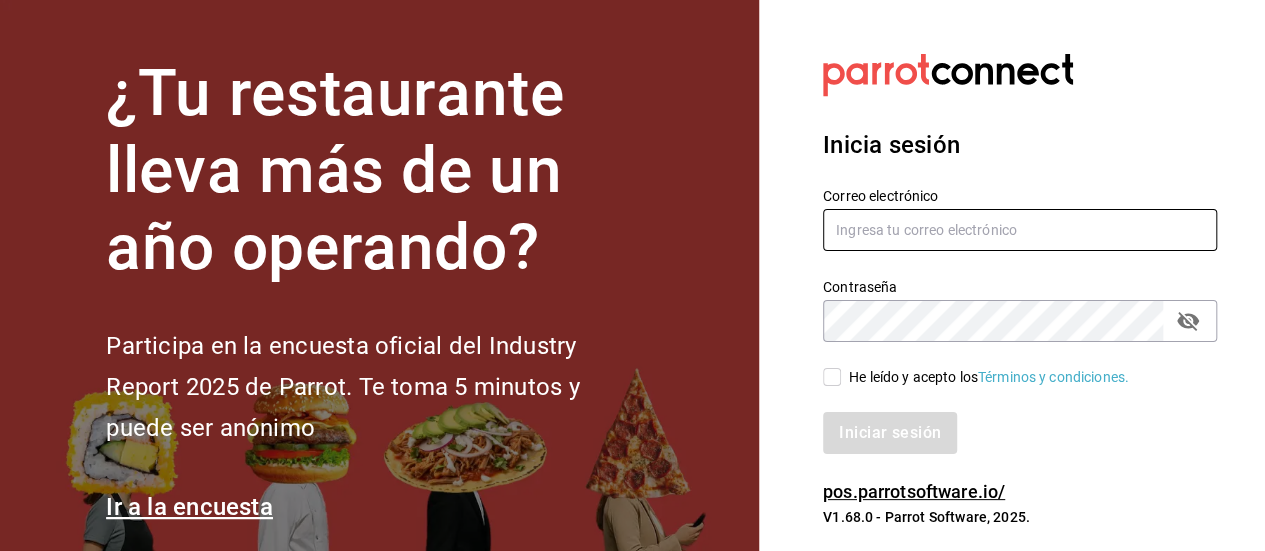 click at bounding box center (1020, 230) 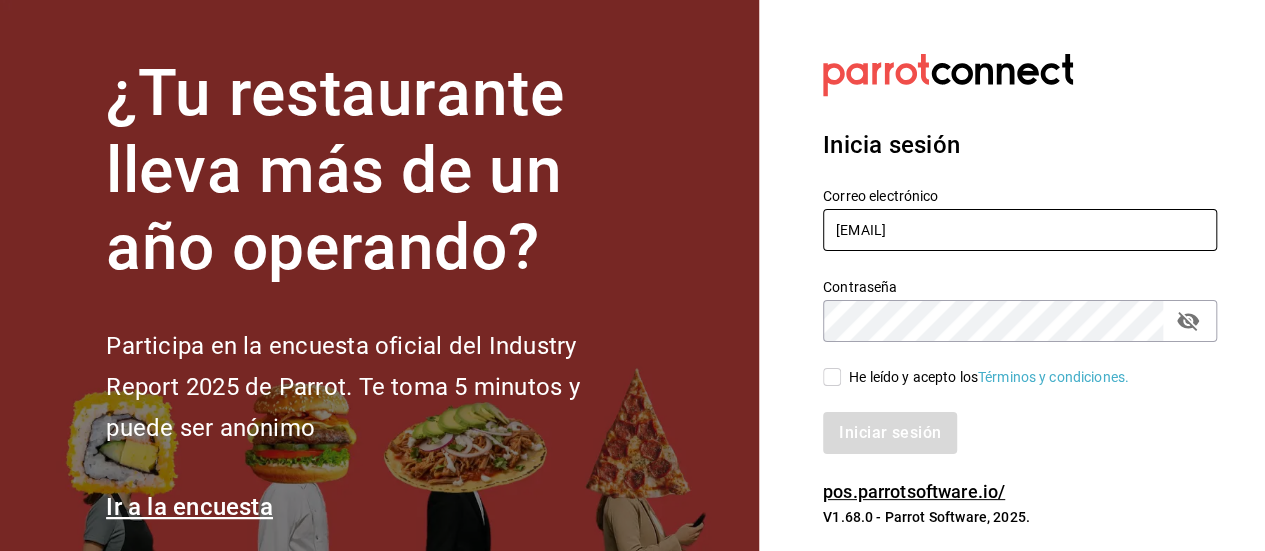 type on "[EMAIL]" 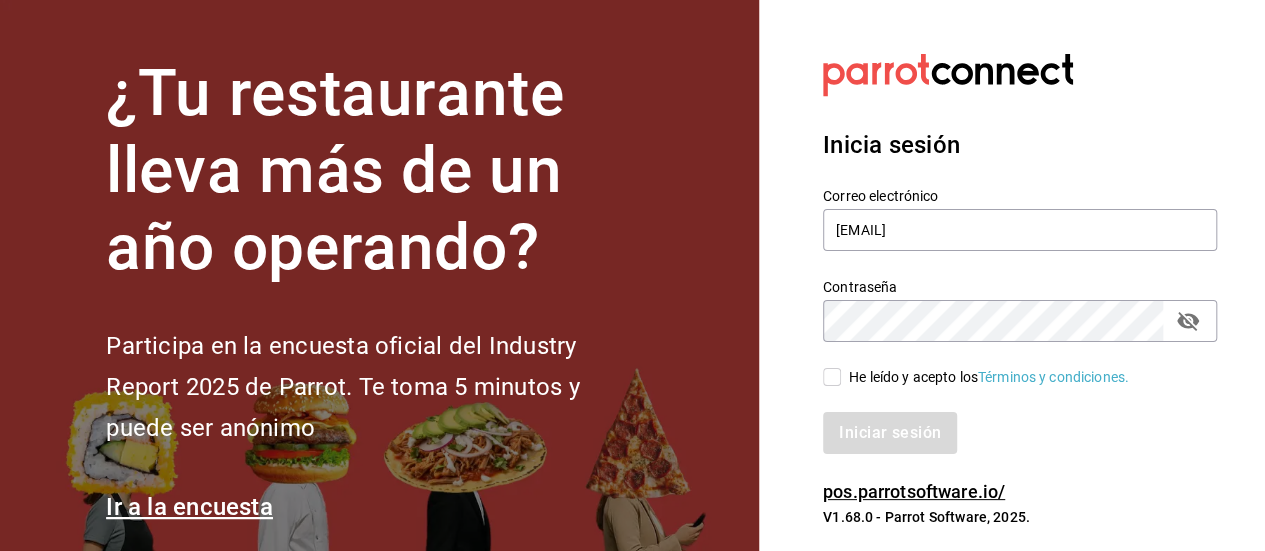 click on "He leído y acepto los  Términos y condiciones." at bounding box center (832, 377) 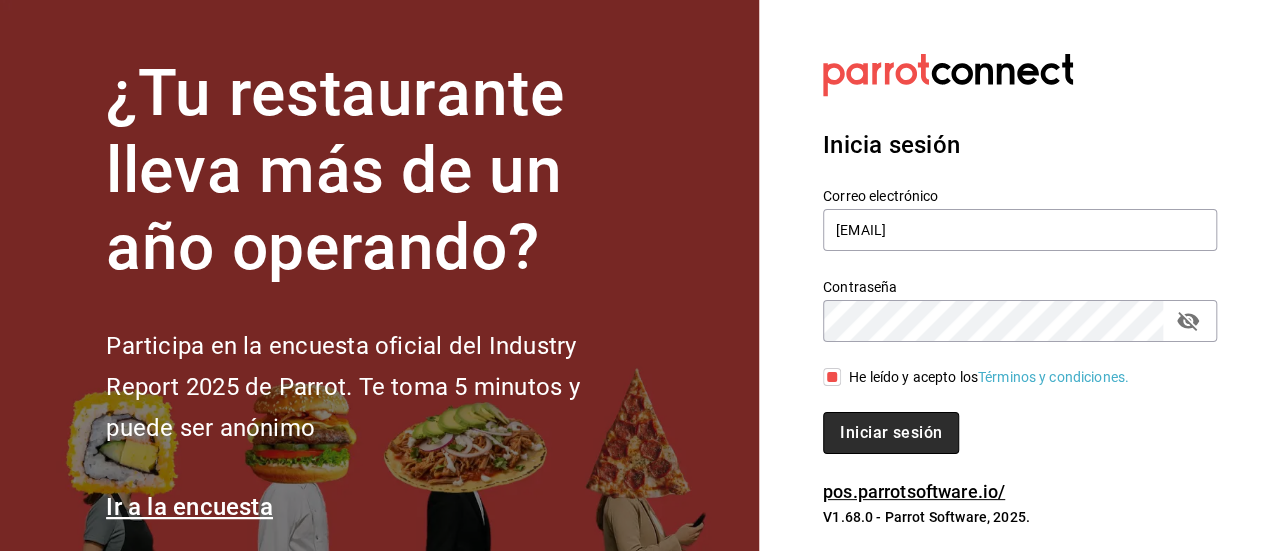 click on "Iniciar sesión" at bounding box center (891, 433) 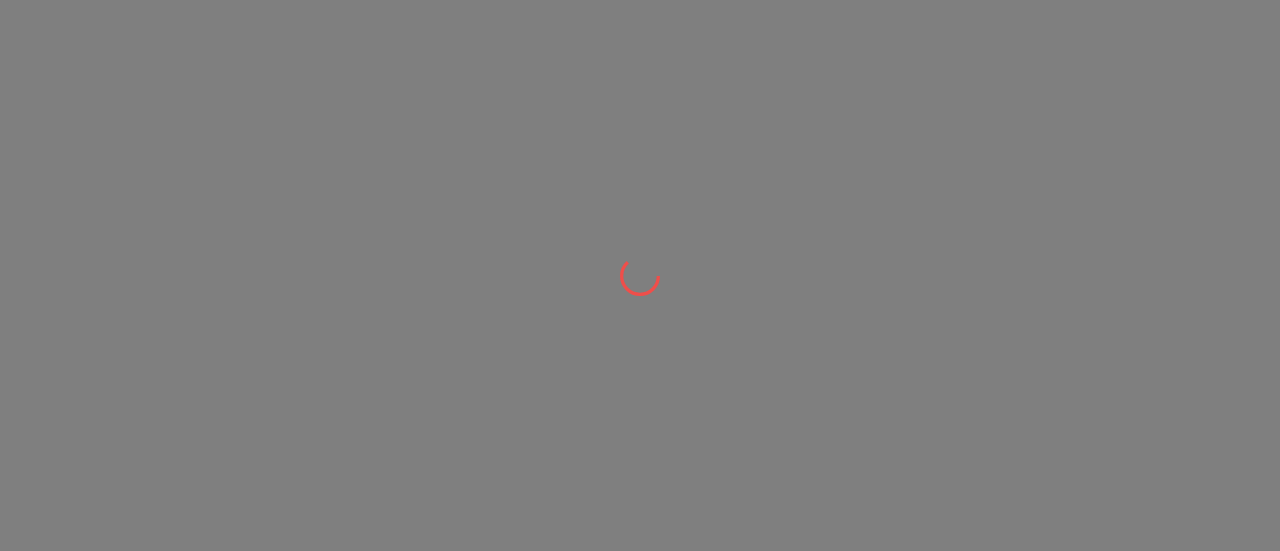 scroll, scrollTop: 0, scrollLeft: 0, axis: both 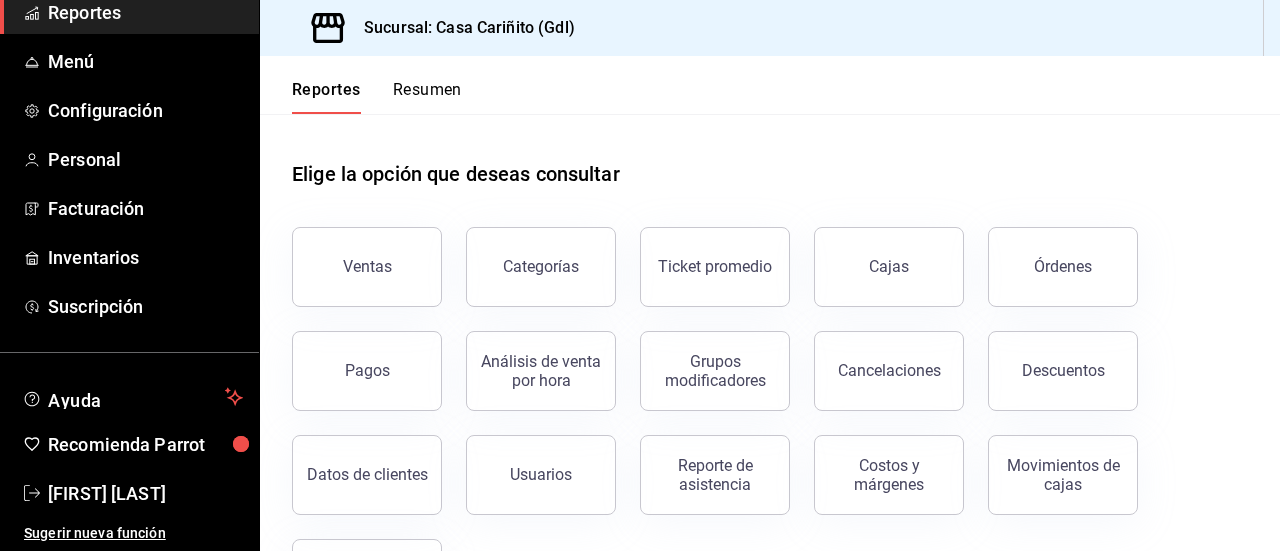 click on "Reportes" at bounding box center [129, 12] 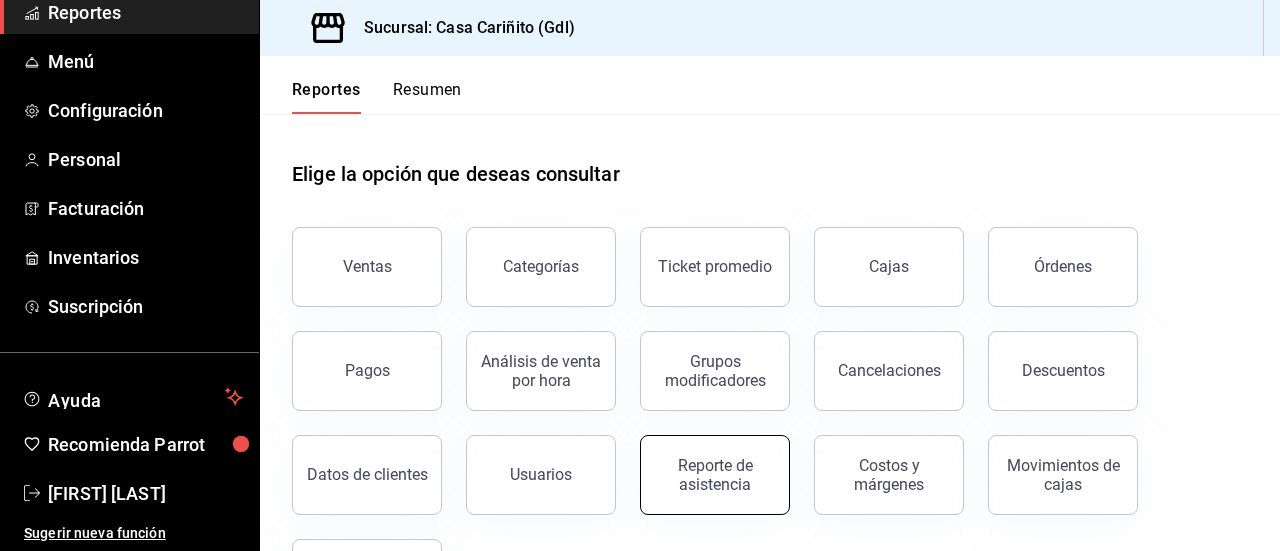 click on "Reporte de asistencia" at bounding box center [715, 475] 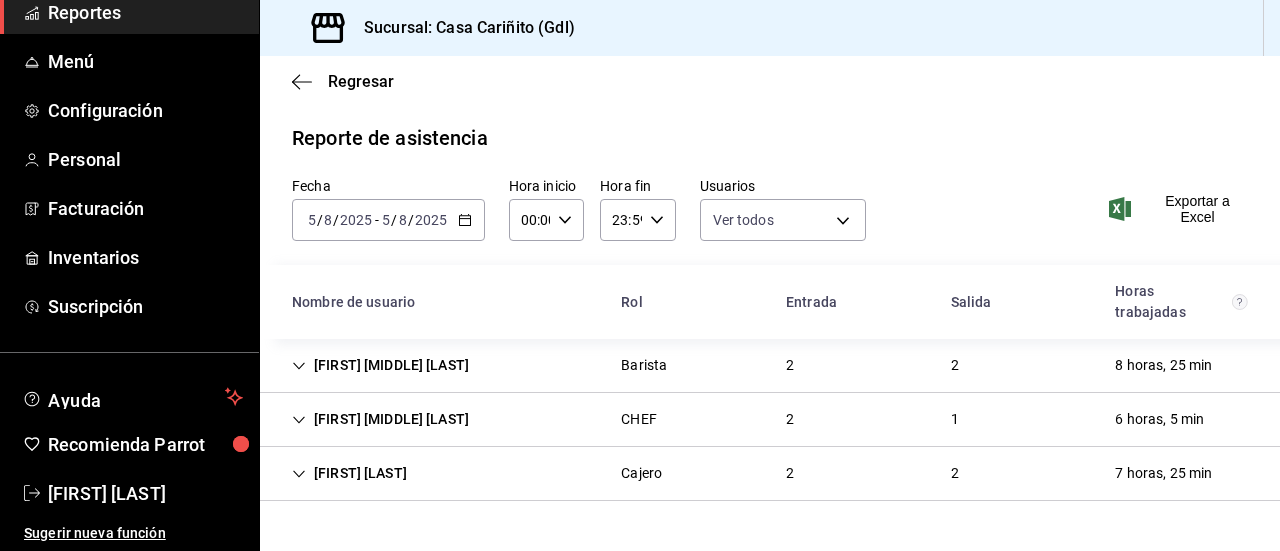 click on "[FIRST] [MIDDLE] [LAST]" at bounding box center (380, 365) 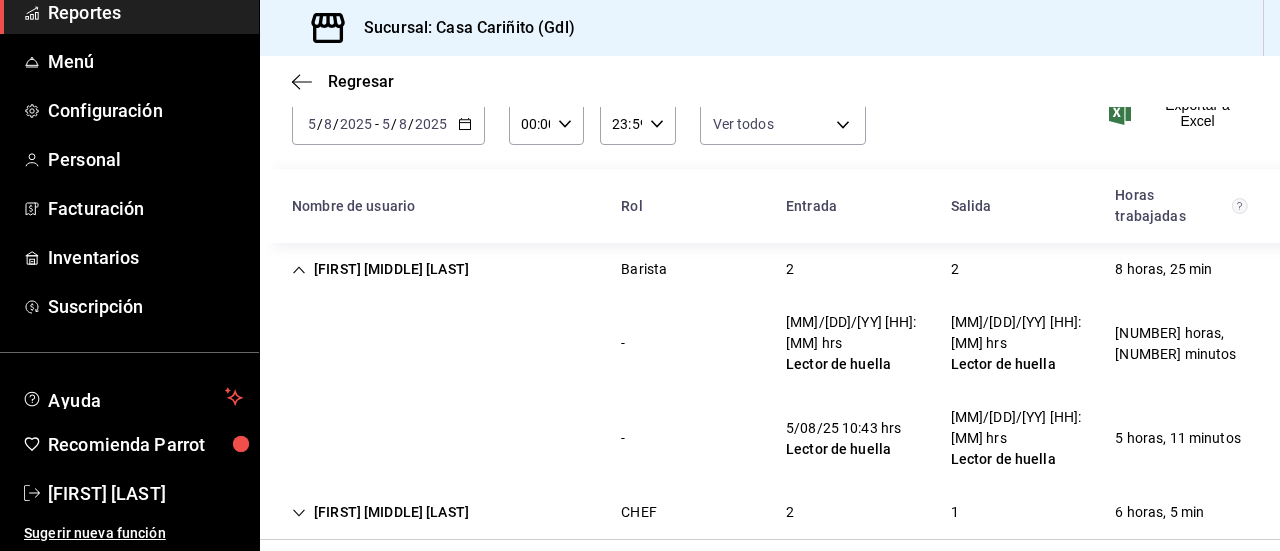 scroll, scrollTop: 128, scrollLeft: 0, axis: vertical 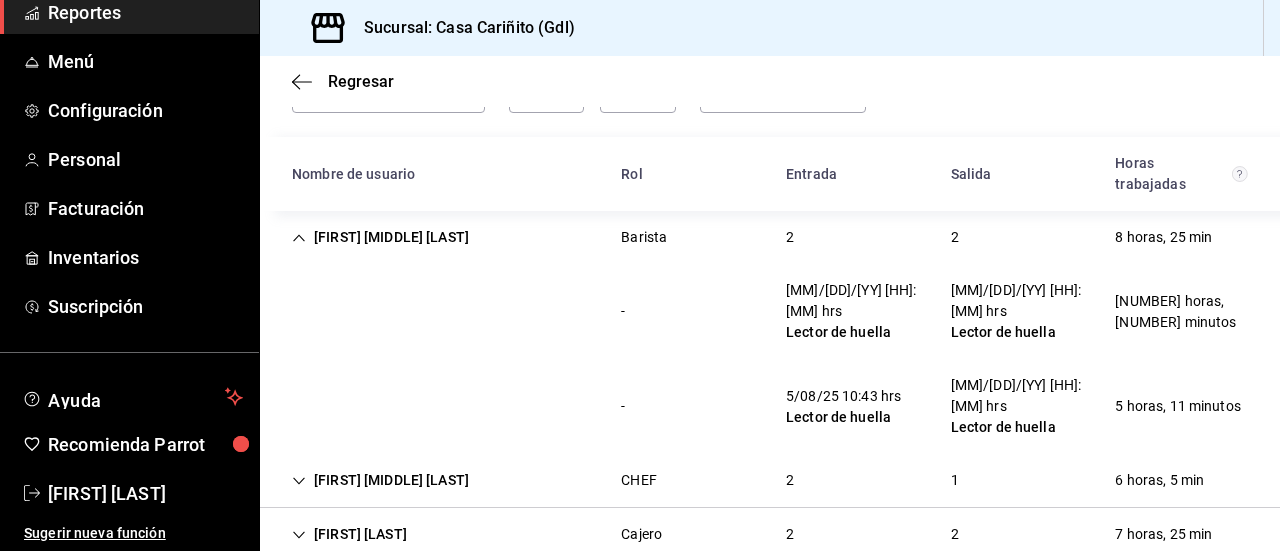 click on "Regresar" at bounding box center (770, 81) 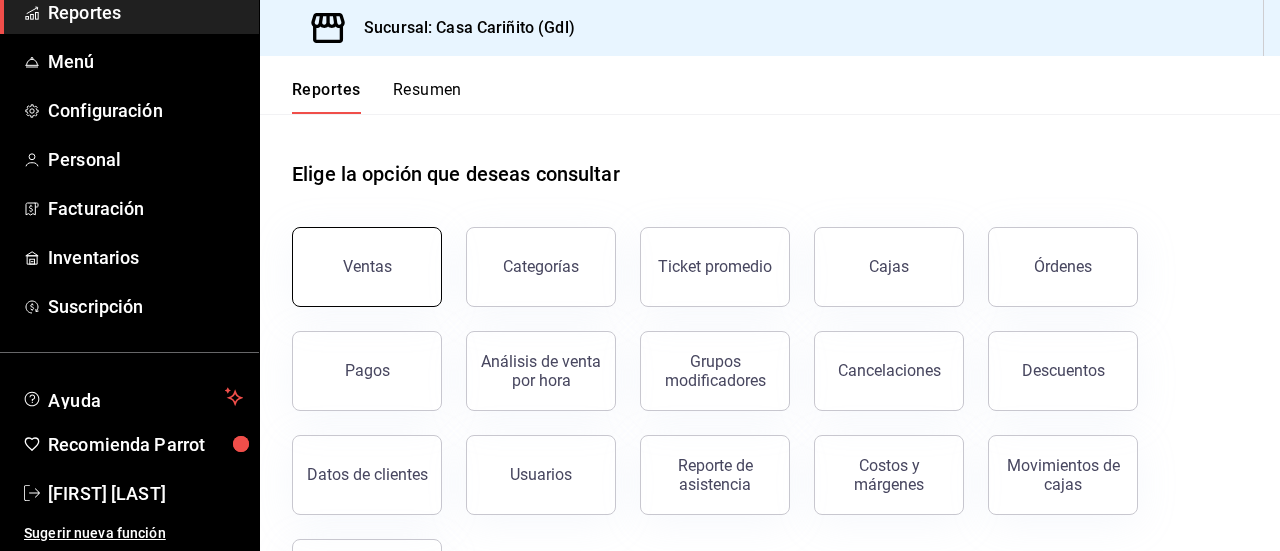click on "Ventas" at bounding box center (367, 266) 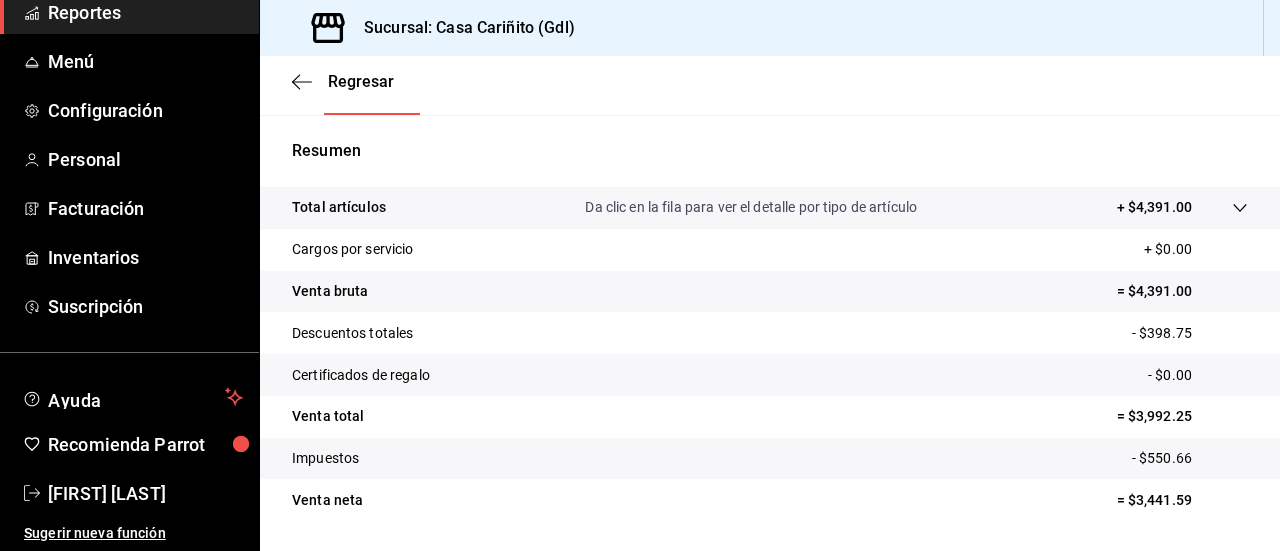 scroll, scrollTop: 346, scrollLeft: 0, axis: vertical 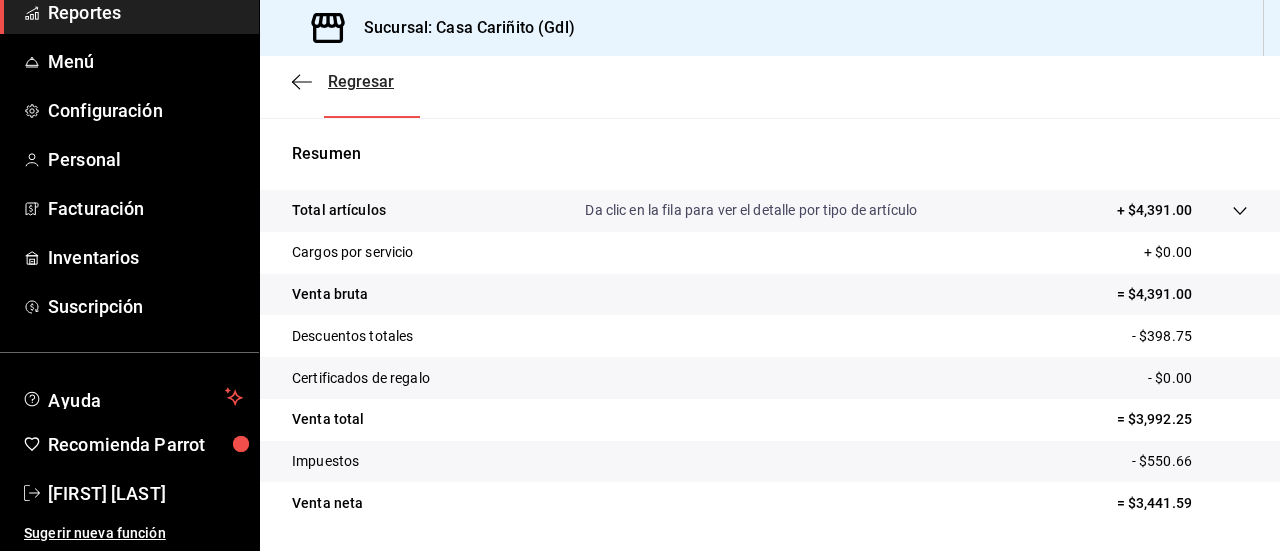 click 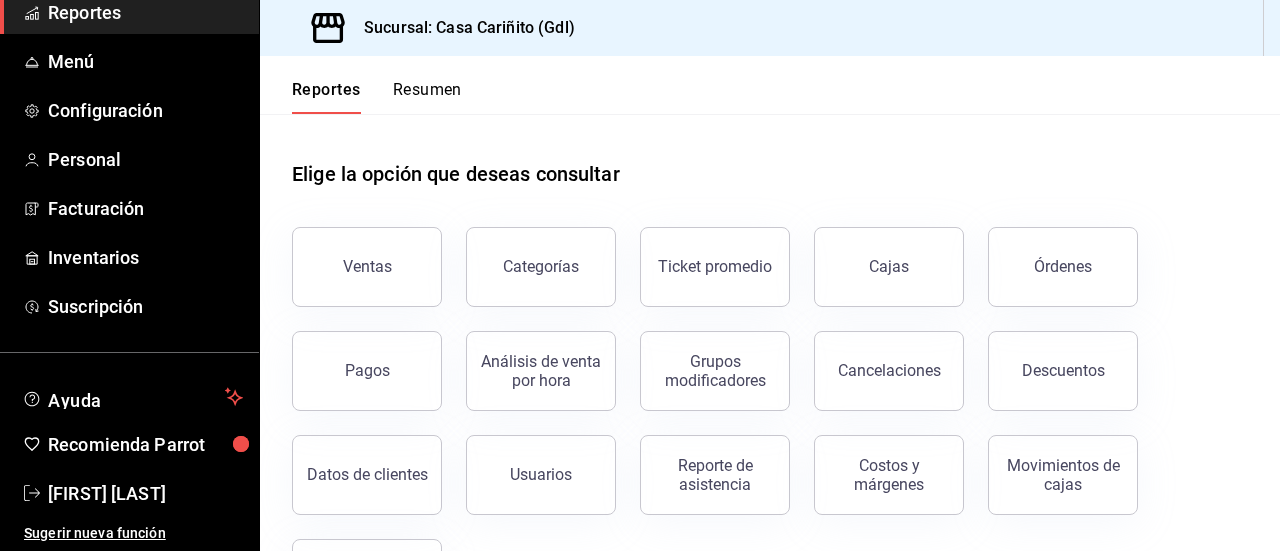 click on "Resumen" at bounding box center (427, 97) 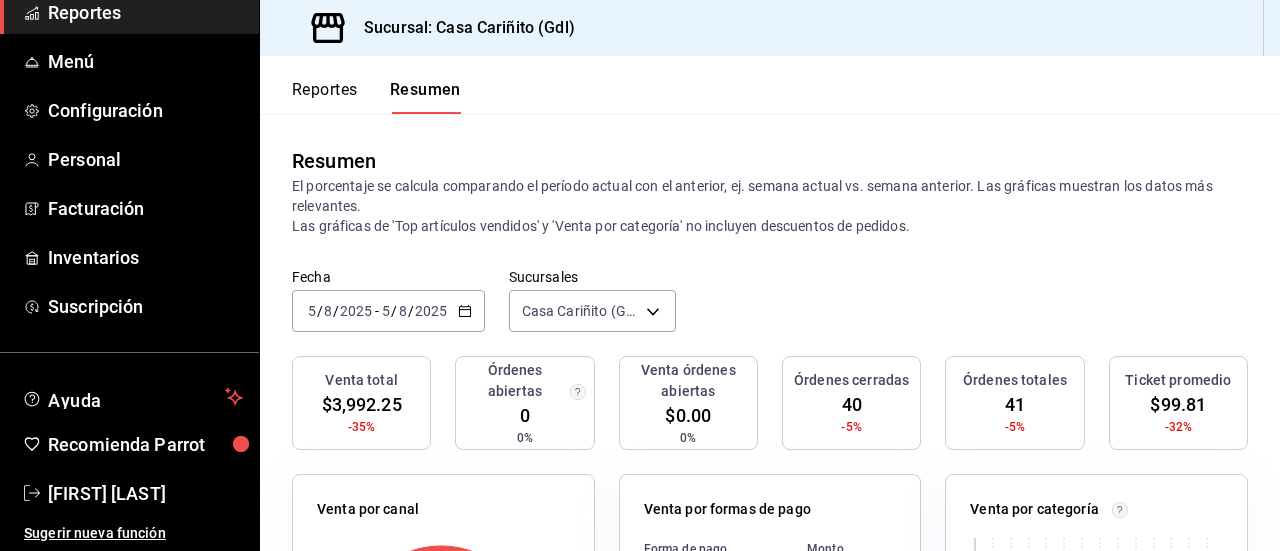 click on "Reportes" at bounding box center [145, 12] 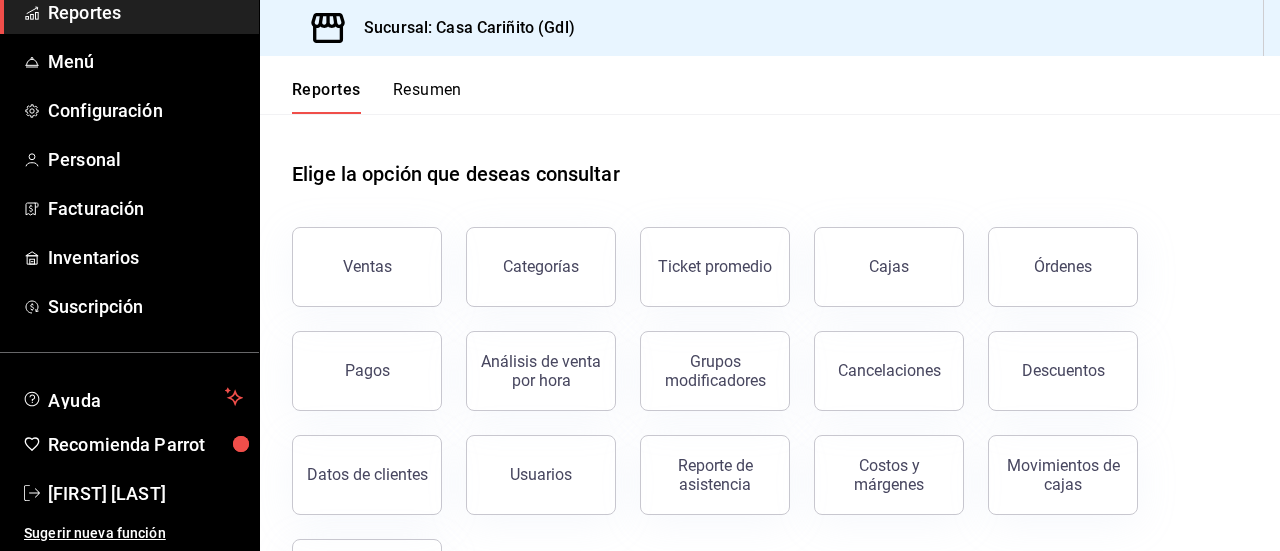 click on "··· ··· ··· [PHONE]   [FIRST] [LAST]   ···" at bounding box center (129, 192) 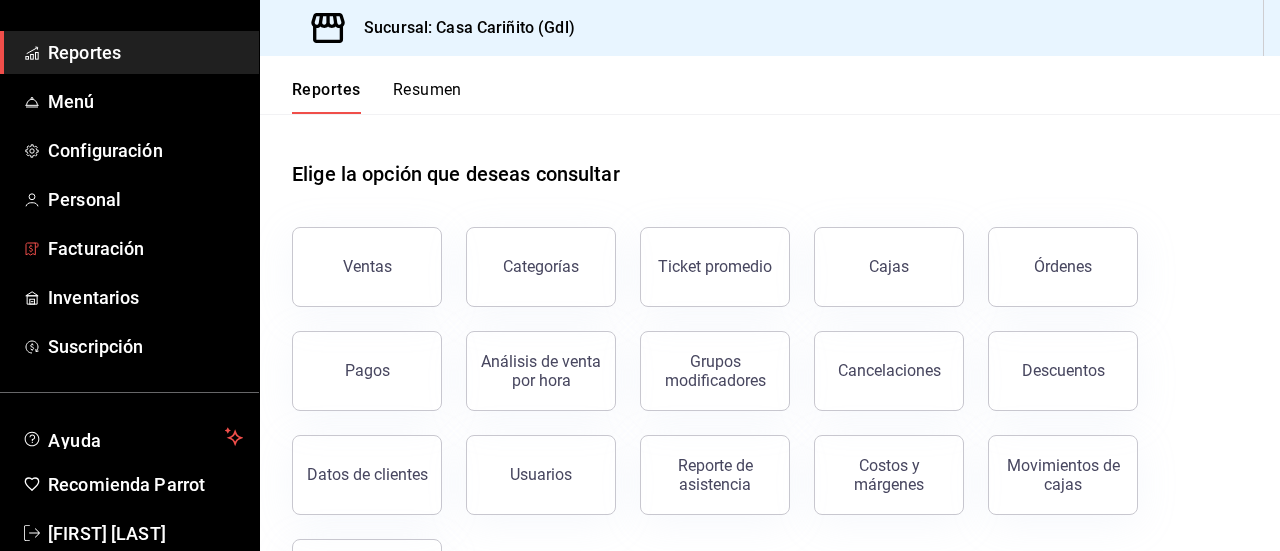 scroll, scrollTop: 0, scrollLeft: 0, axis: both 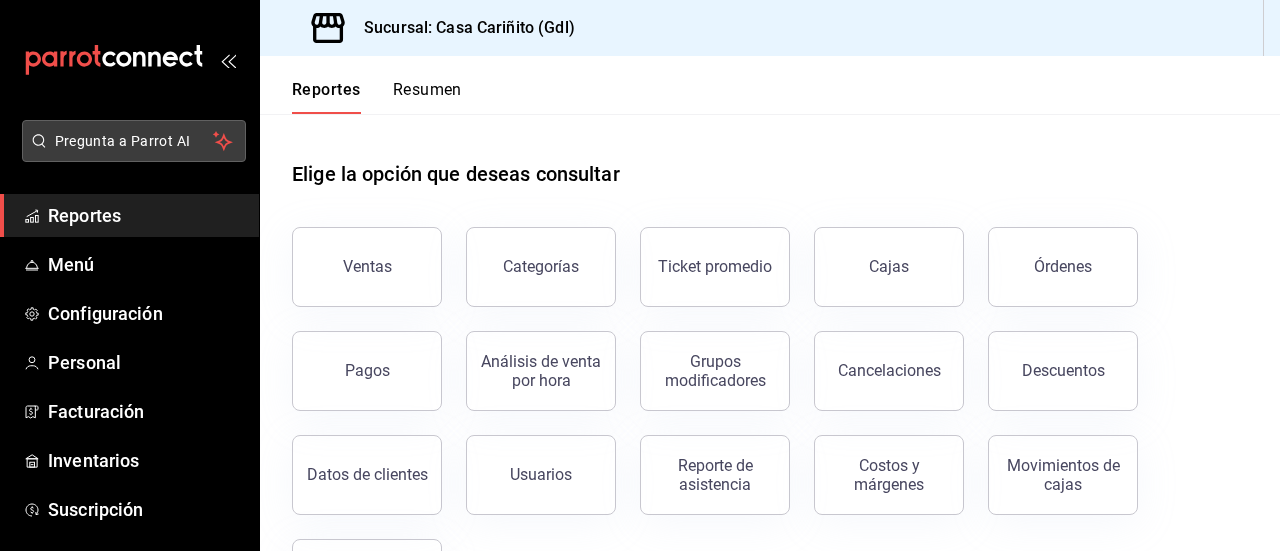 click on "Pregunta a Parrot AI" at bounding box center (134, 141) 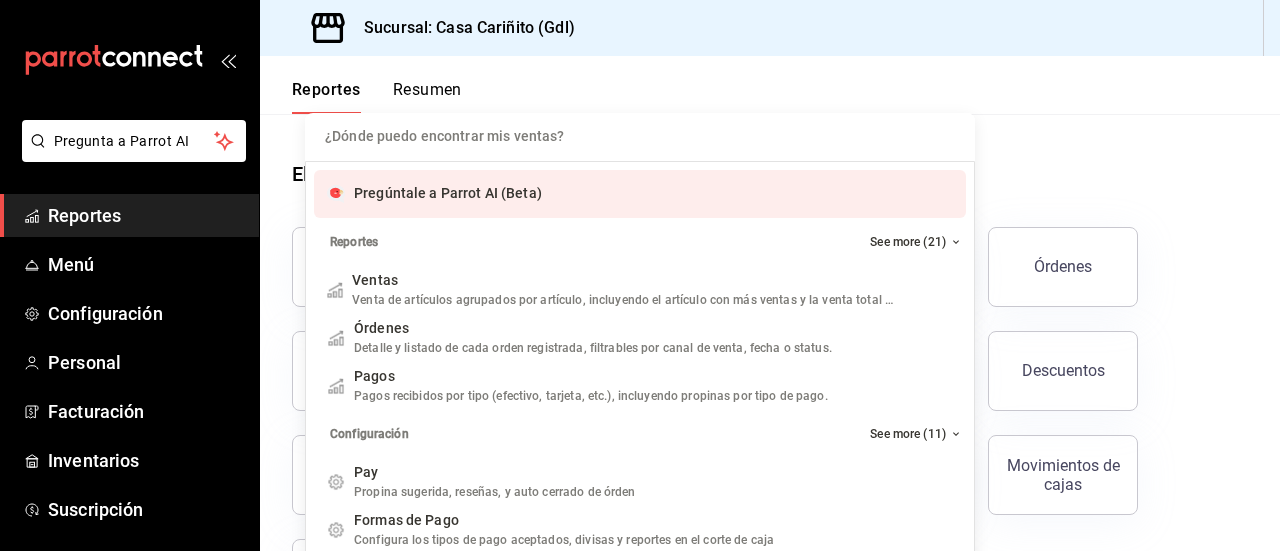 click on "Pregúntale a Parrot AI (Beta)" at bounding box center (640, 194) 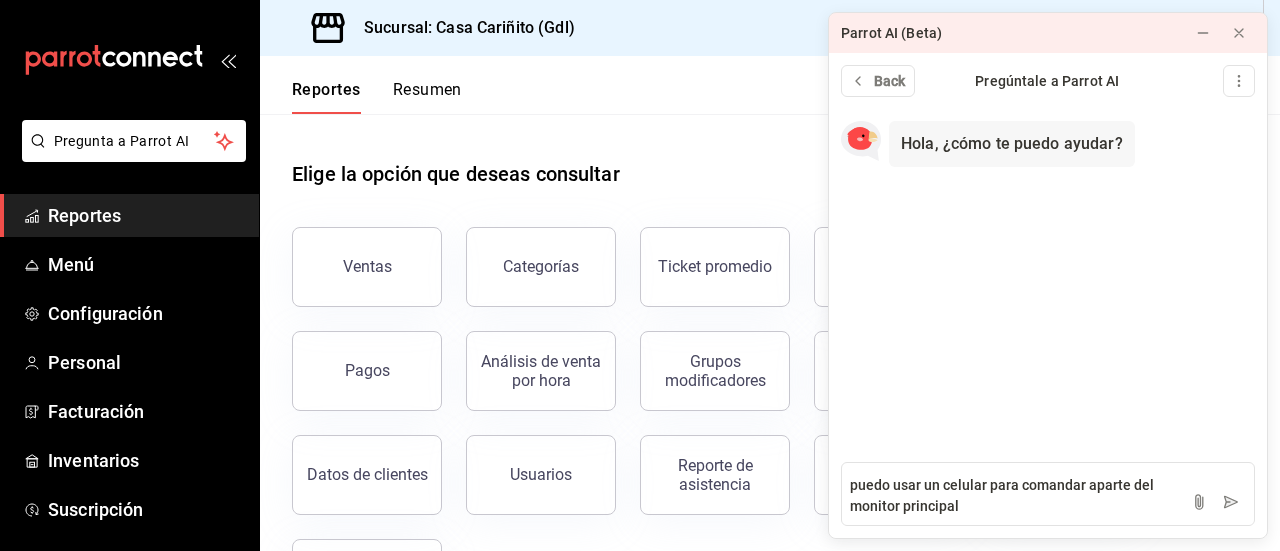 type on "puedo usar un celular para comandar aparte del monitor principal?" 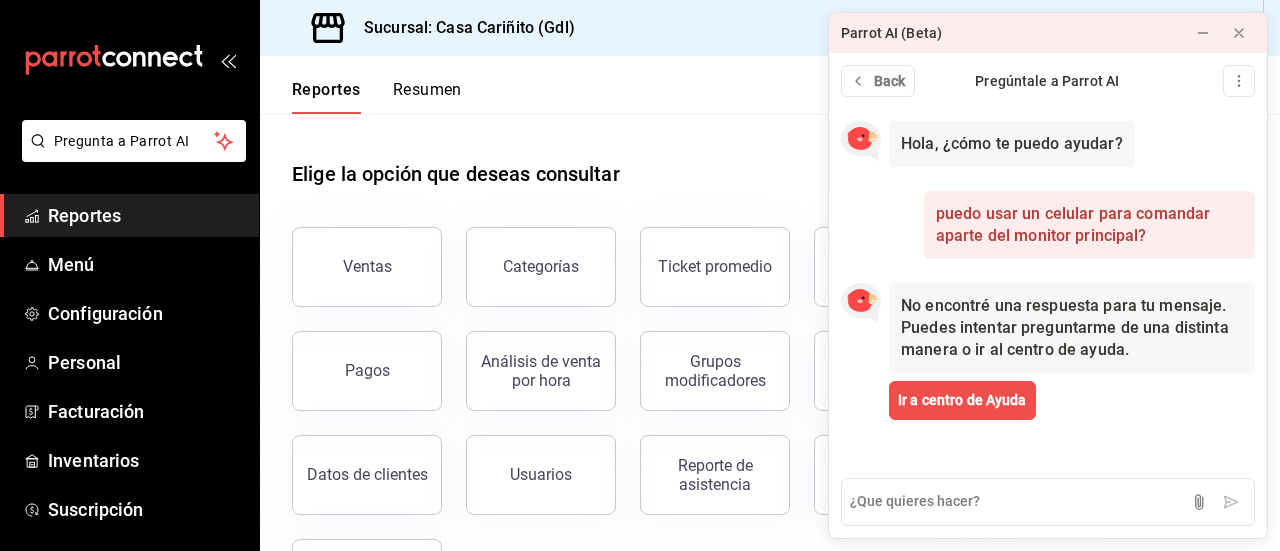 scroll, scrollTop: 0, scrollLeft: 0, axis: both 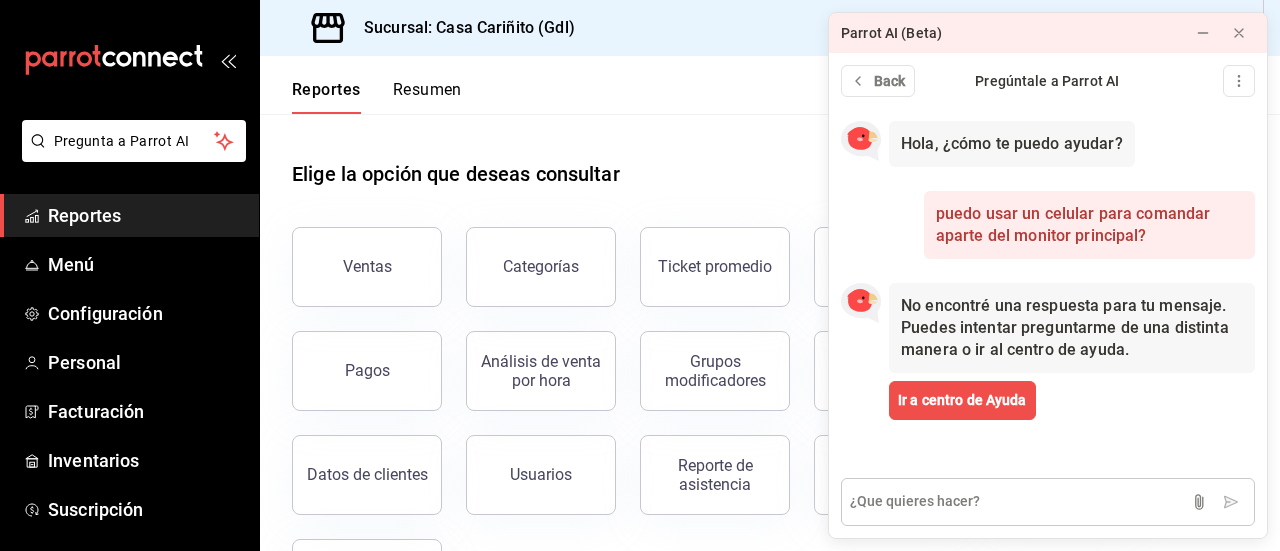 click at bounding box center (1048, 502) 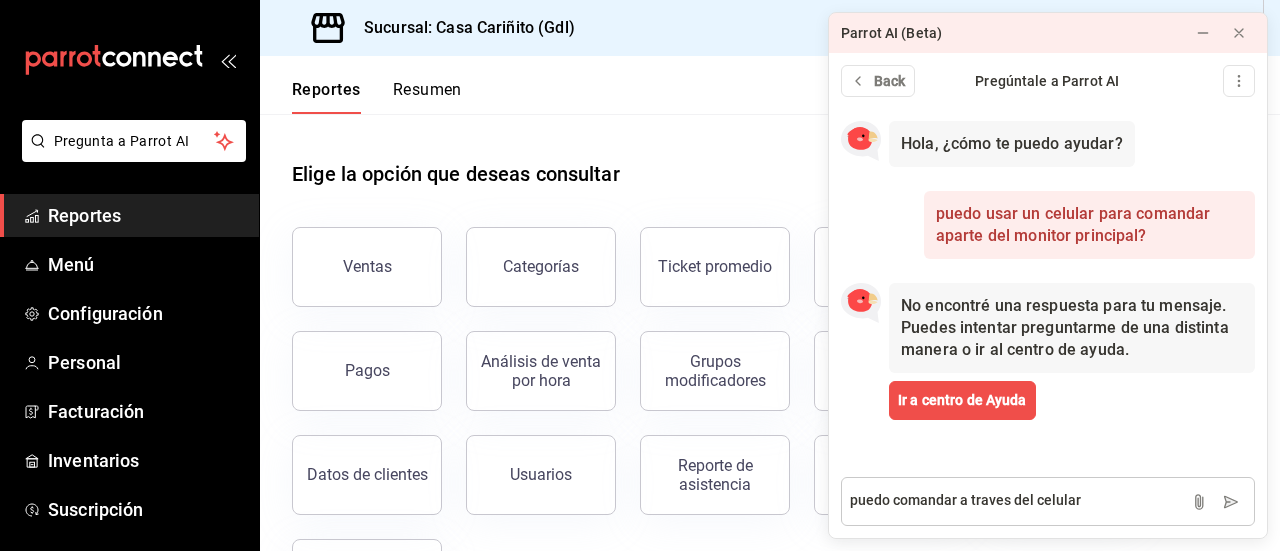 type on "puedo comandar a traves del celular?" 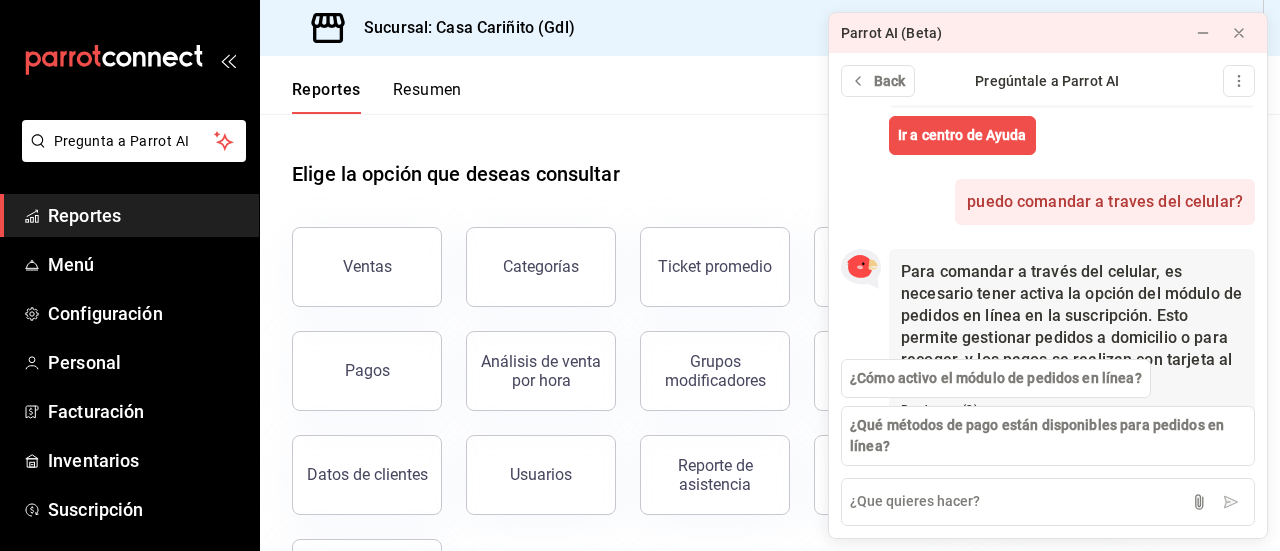 scroll, scrollTop: 353, scrollLeft: 0, axis: vertical 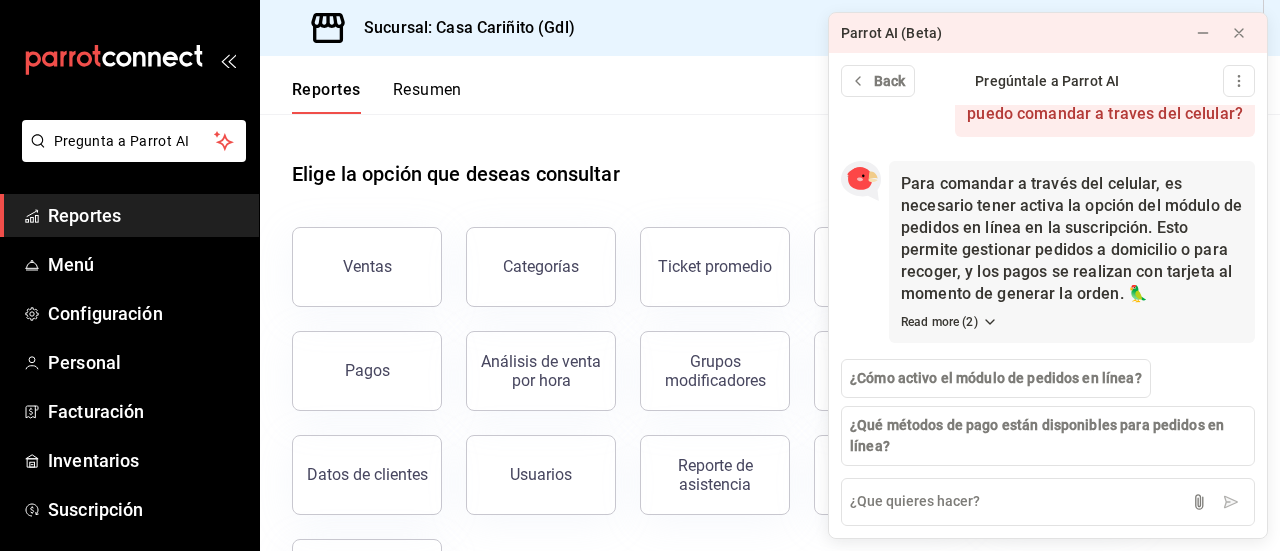 click on "Para comandar a través del celular, es necesario tener activa la opción del módulo de pedidos en línea en la suscripción. Esto permite gestionar pedidos a domicilio o para recoger, y los pagos se realizan con tarjeta al momento de generar la orden. 🦜 Read more ( 2 ) Now" at bounding box center [1048, 255] 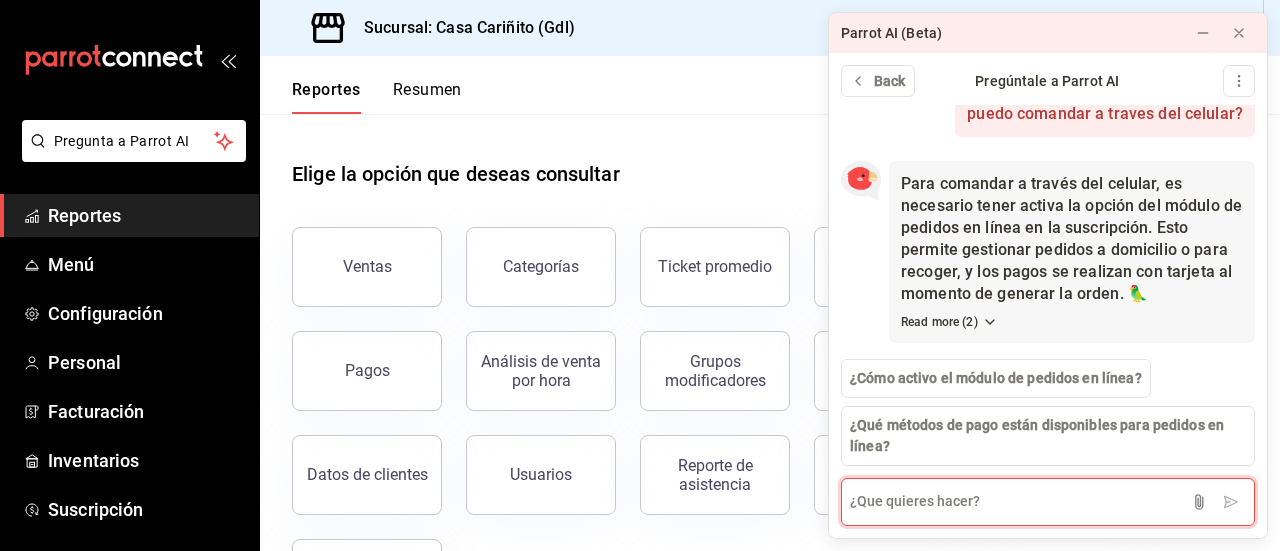 click at bounding box center (1048, 502) 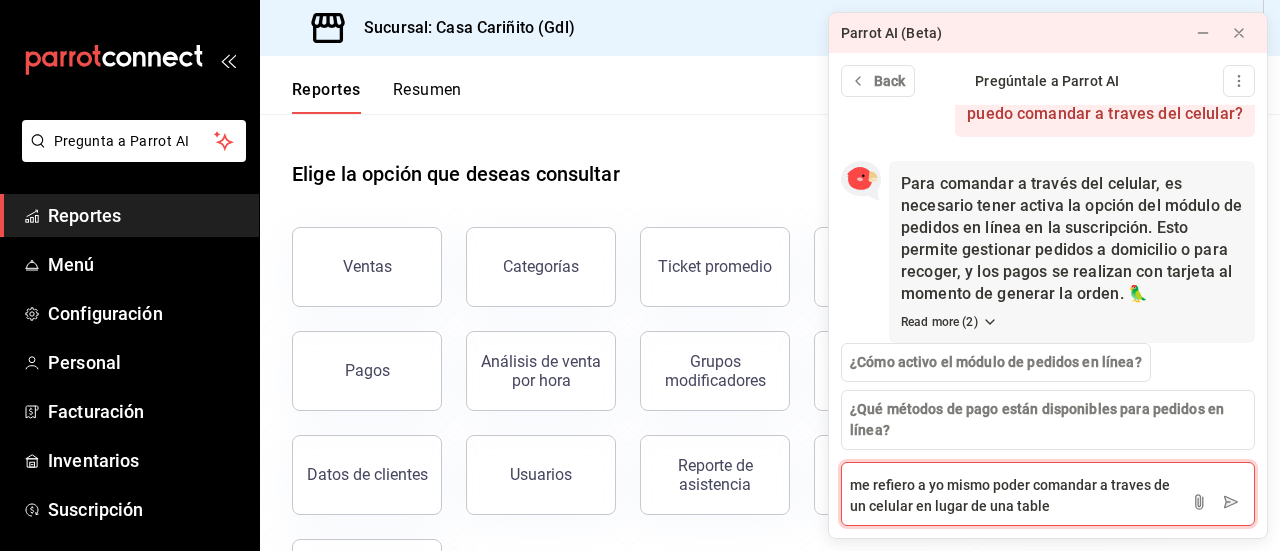 type on "me refiero a yo mismo poder comandar a traves de un celular en lugar de una tablet" 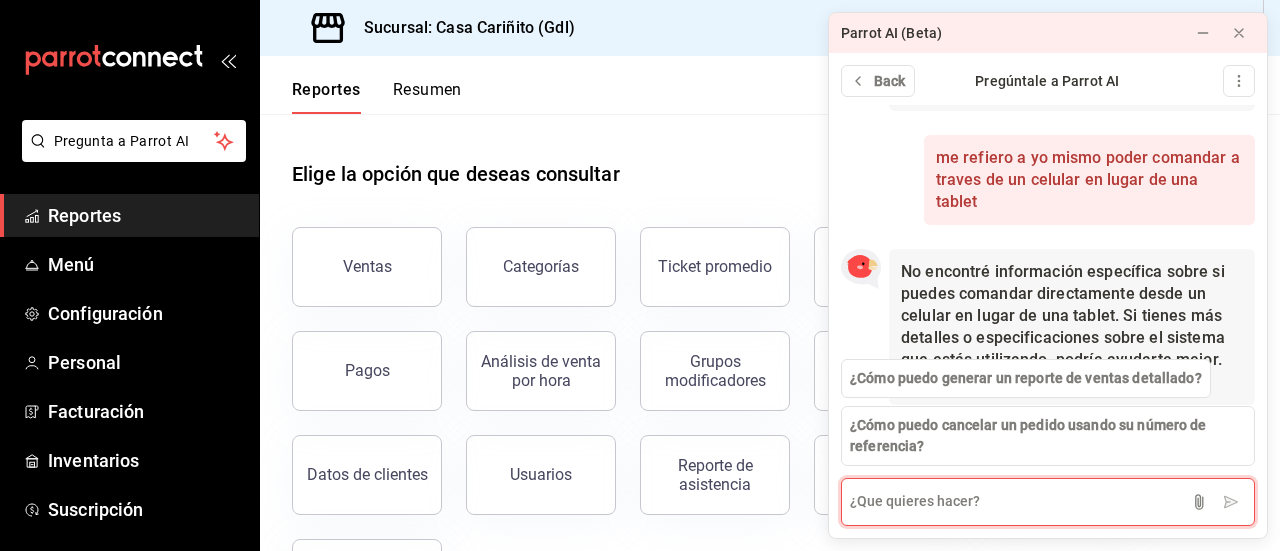 scroll, scrollTop: 647, scrollLeft: 0, axis: vertical 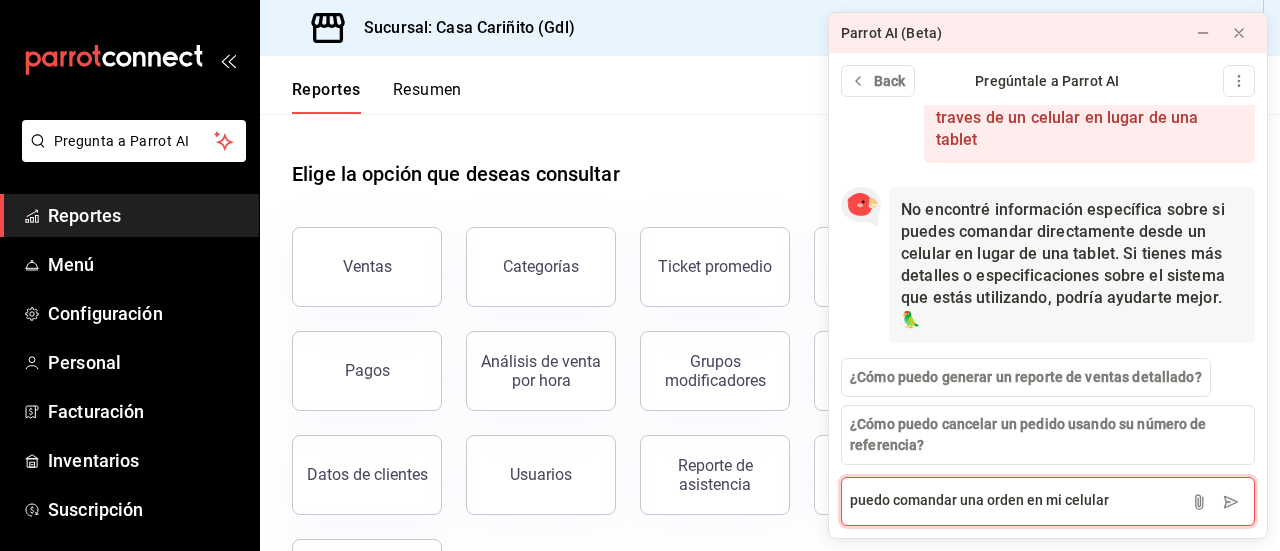 type on "puedo comandar una orden en mi celular?" 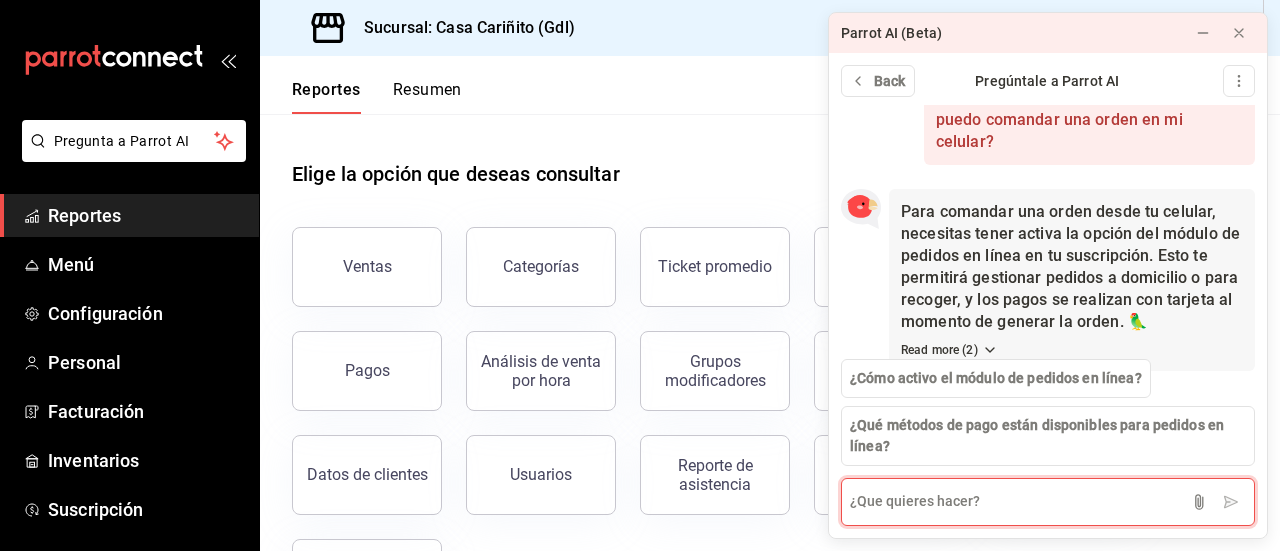 scroll, scrollTop: 945, scrollLeft: 0, axis: vertical 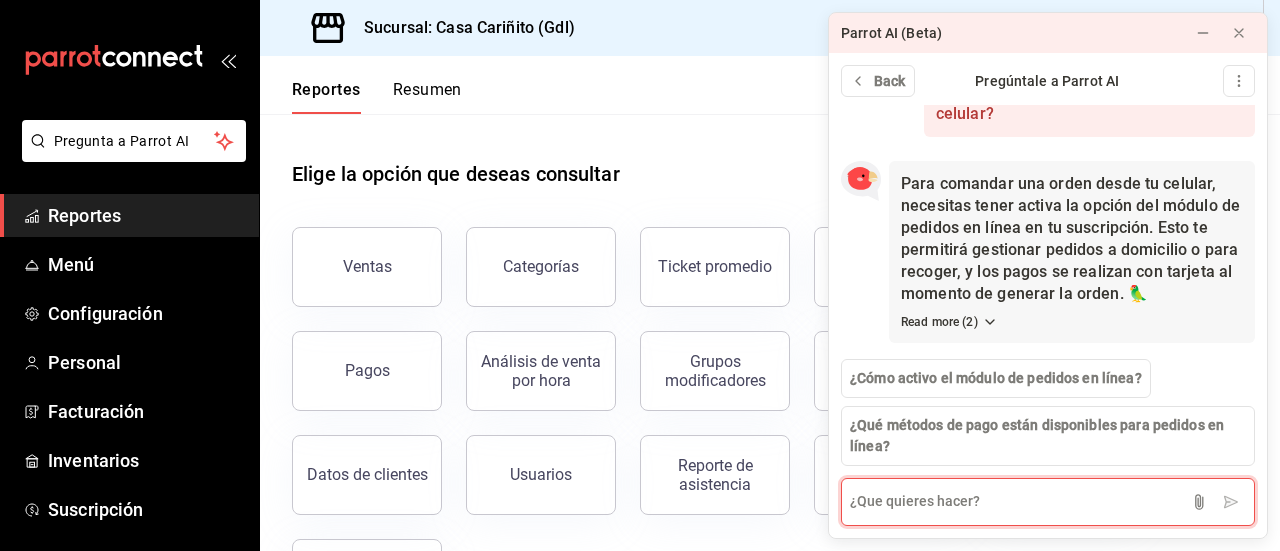 click at bounding box center [1048, 502] 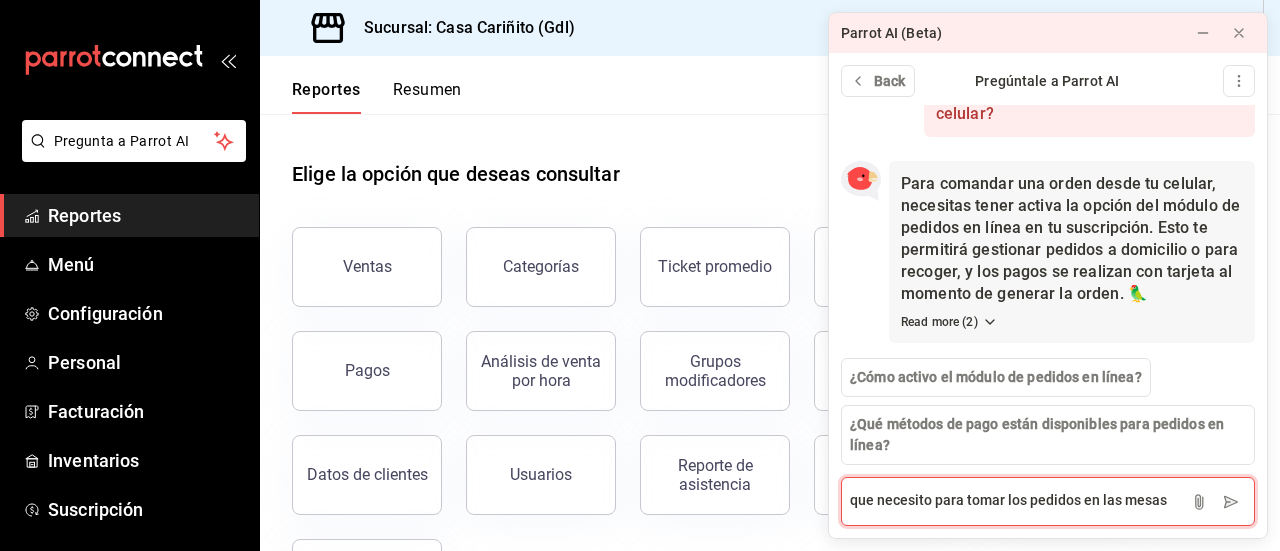 type on "que necesito para tomar los pedidos en las mesas?" 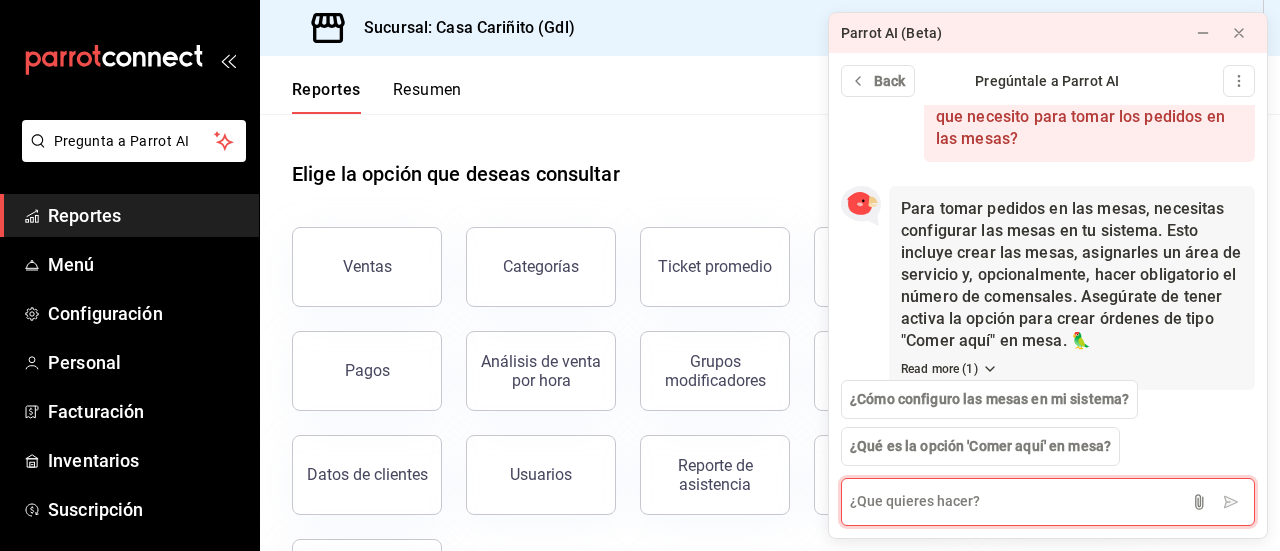 scroll, scrollTop: 1266, scrollLeft: 0, axis: vertical 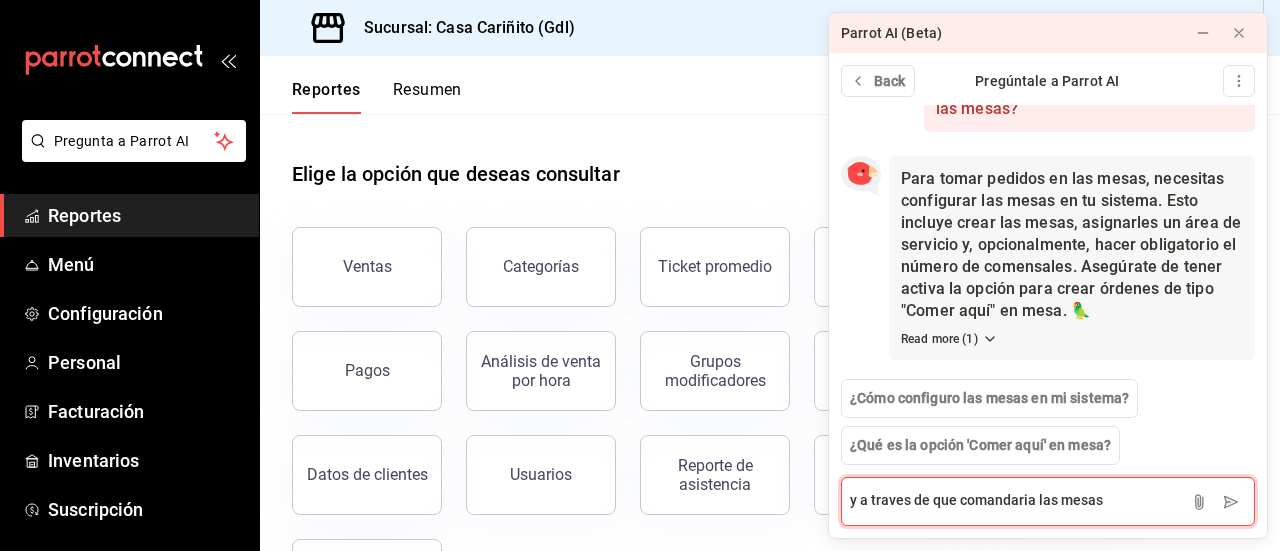 type on "y a traves de que comandaria las mesas?" 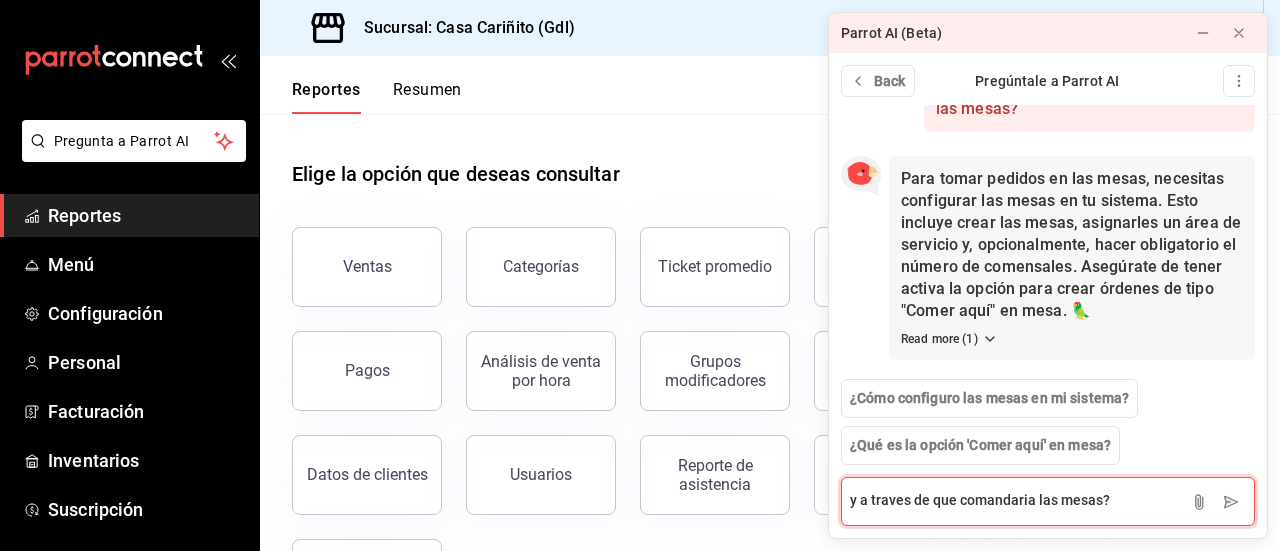 type 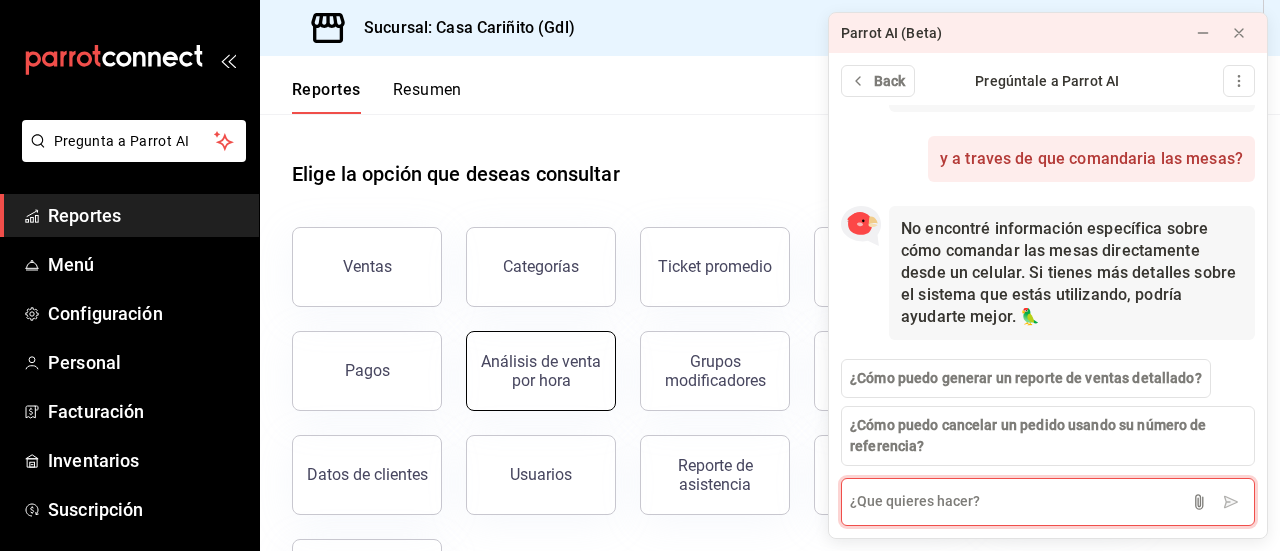 scroll, scrollTop: 1537, scrollLeft: 0, axis: vertical 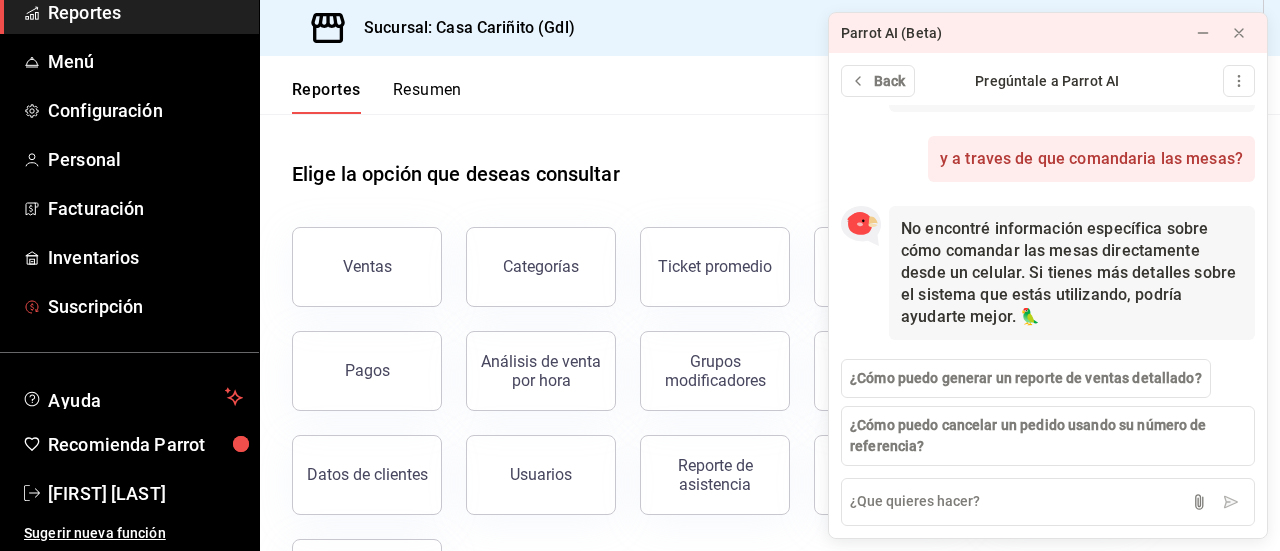 drag, startPoint x: 122, startPoint y: 295, endPoint x: 805, endPoint y: 186, distance: 691.64294 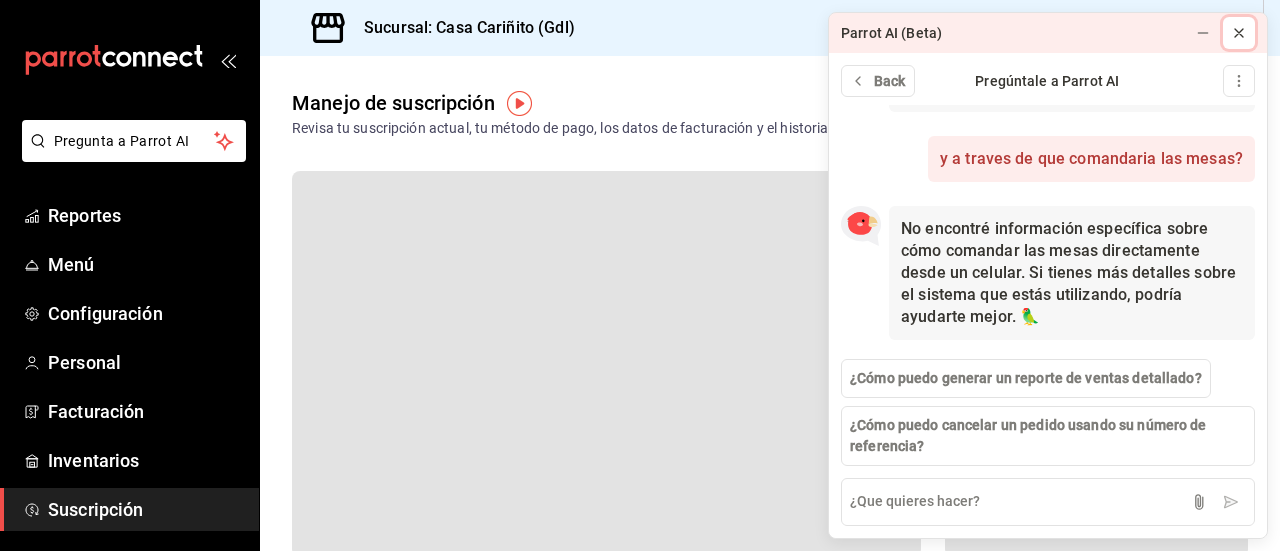 click at bounding box center (1239, 33) 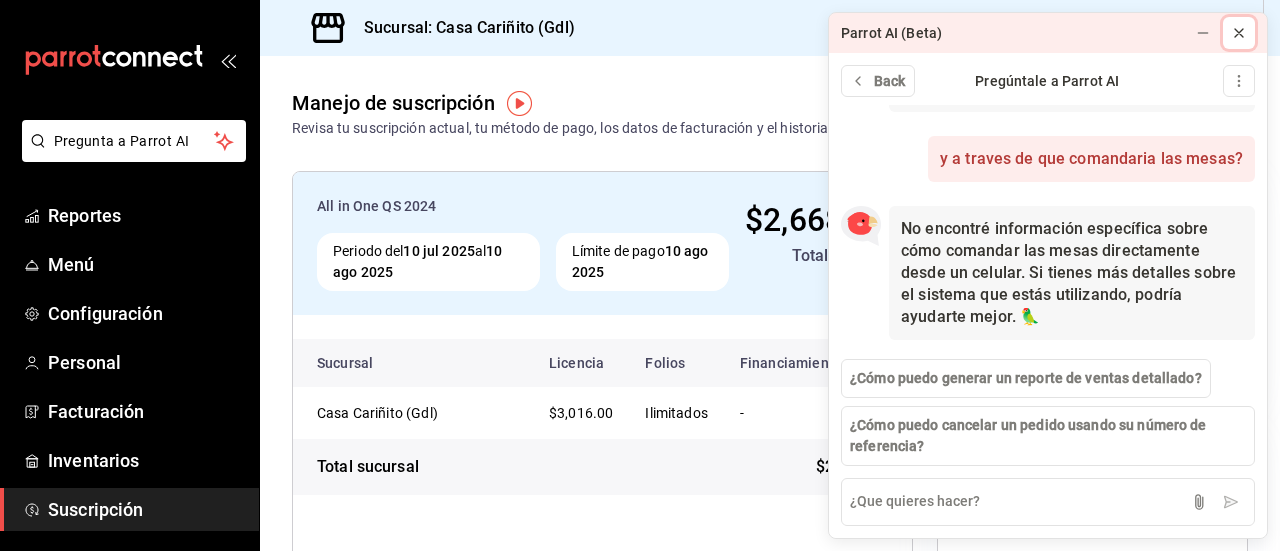 click at bounding box center (1239, 33) 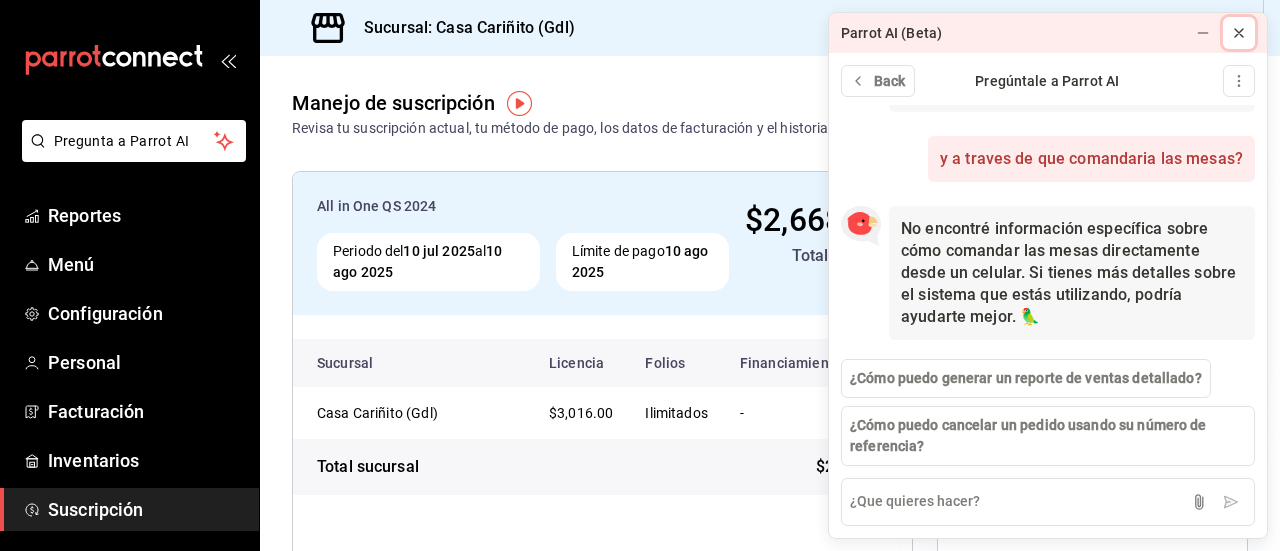 click at bounding box center [1239, 33] 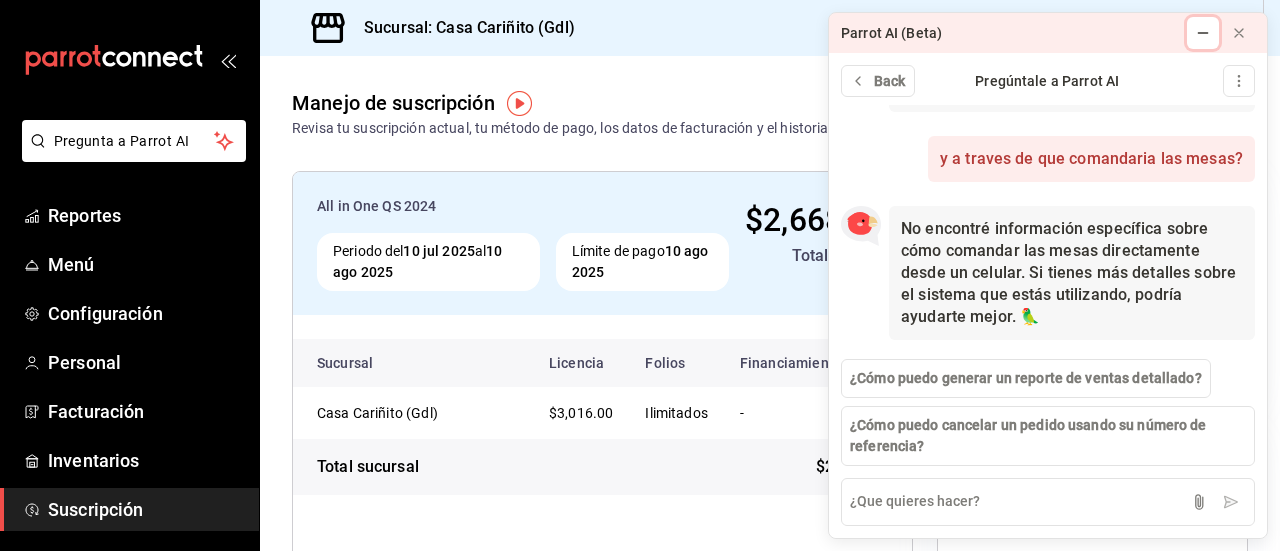 click 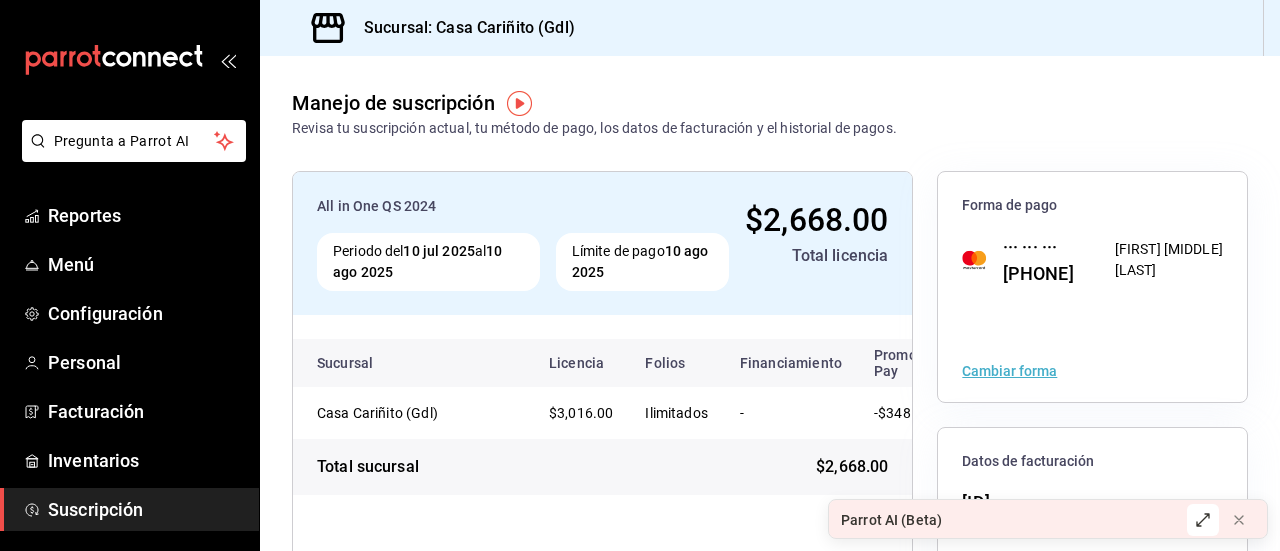 click on "Sucursal: Casa Cariñito (Gdl)" at bounding box center (770, 28) 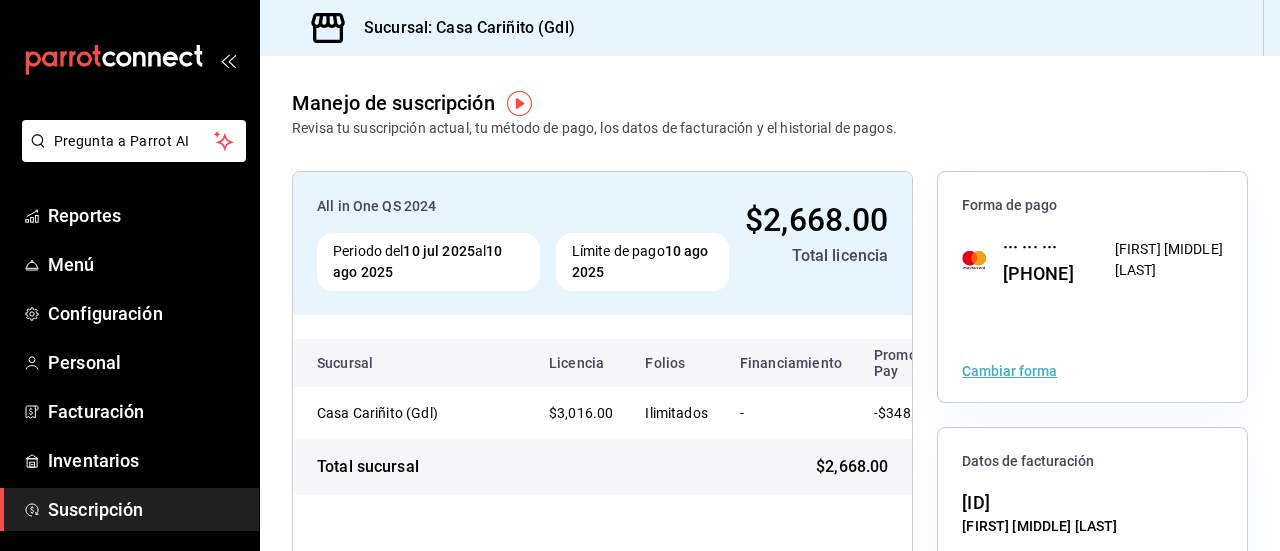 click on "Manejo de suscripción Revisa tu suscripción actual, tu método de pago, los datos de facturación y el historial de pagos." at bounding box center [770, 97] 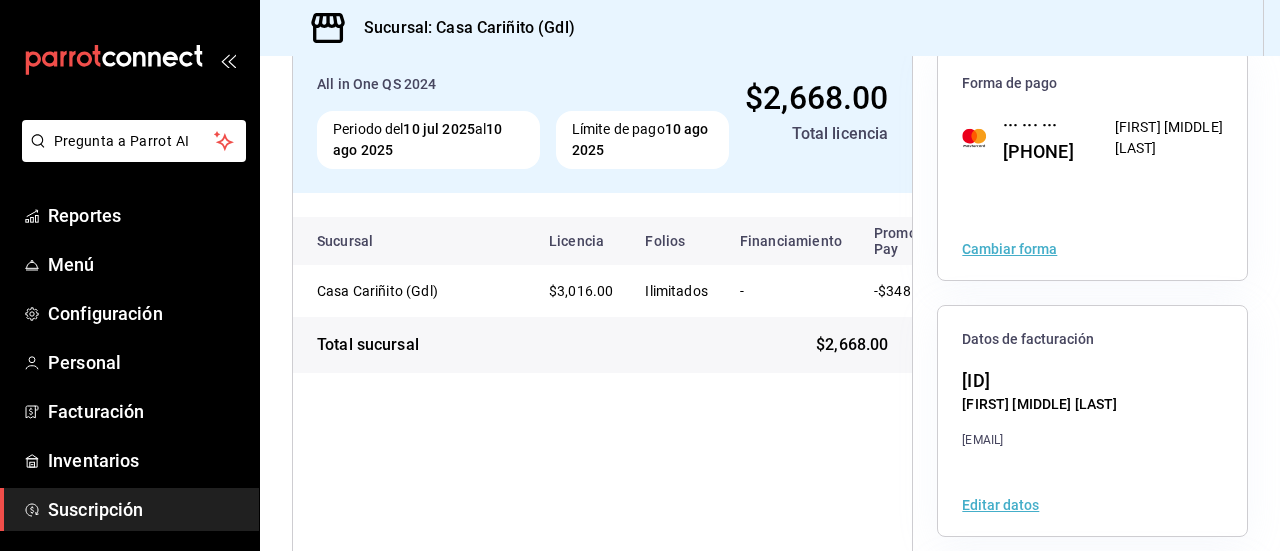 scroll, scrollTop: 114, scrollLeft: 0, axis: vertical 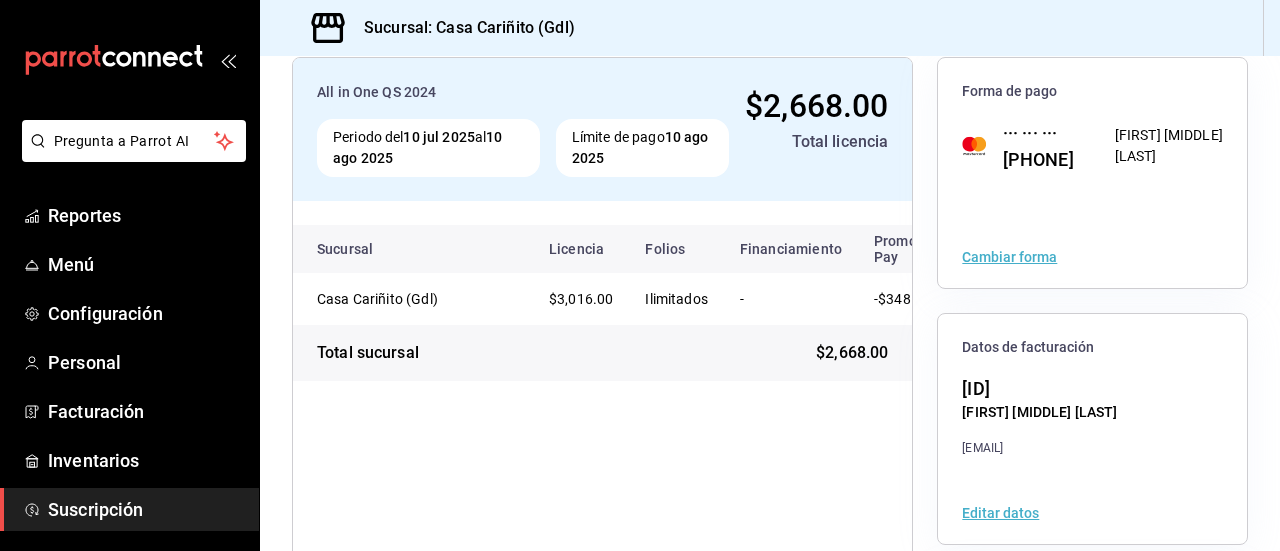 drag, startPoint x: 698, startPoint y: 341, endPoint x: 835, endPoint y: 346, distance: 137.09122 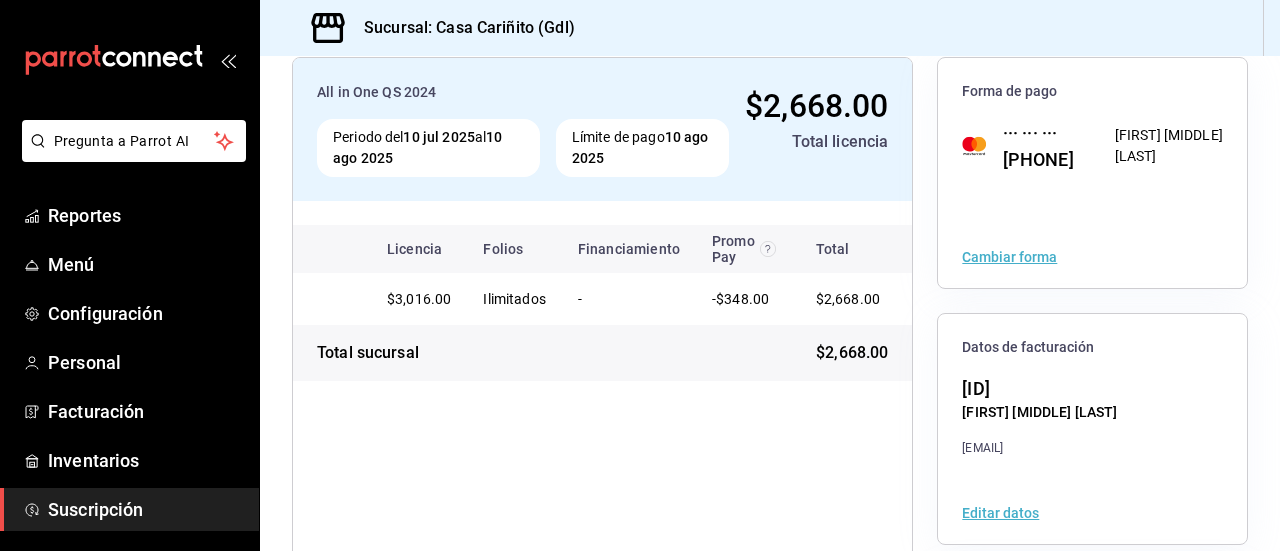 scroll, scrollTop: 0, scrollLeft: 0, axis: both 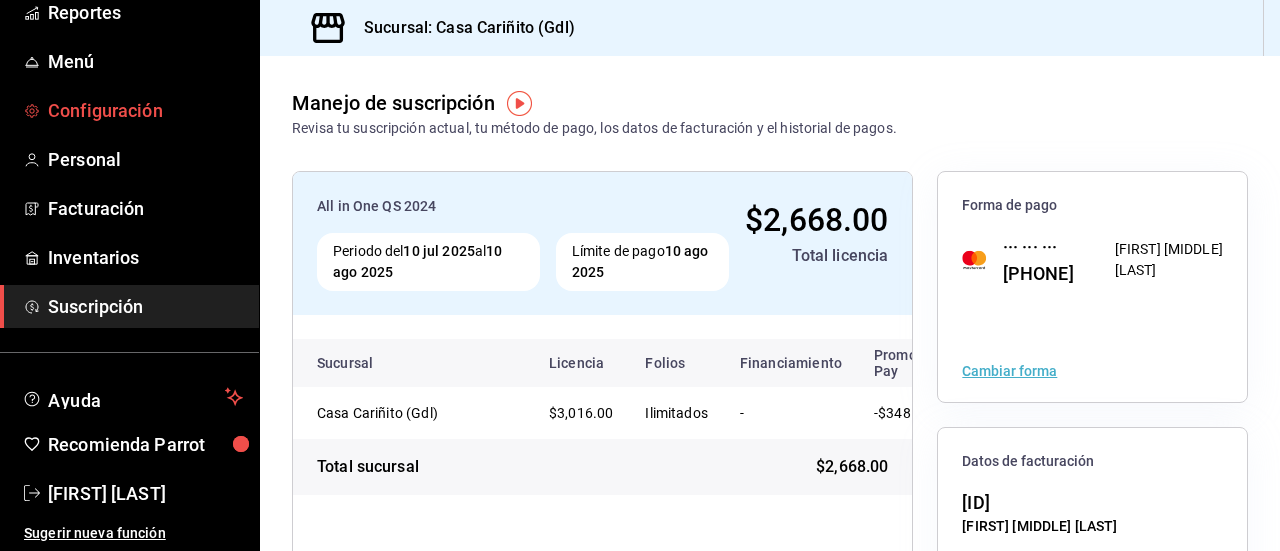 click on "Configuración" at bounding box center [145, 110] 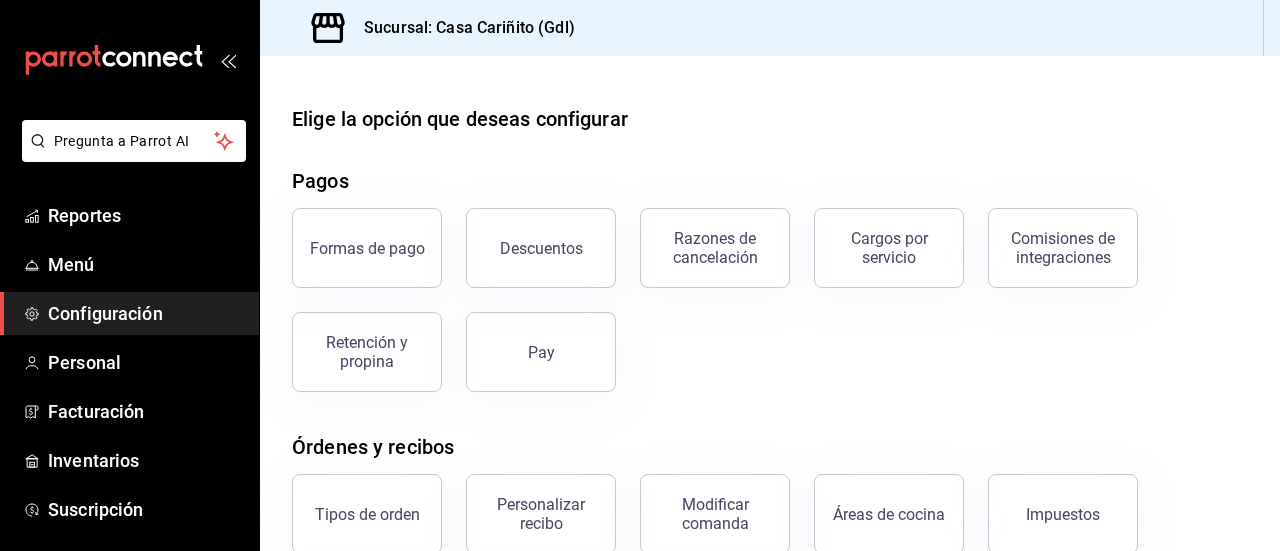 click on "Formas de pago Descuentos Razones de cancelación Cargos por servicio Comisiones de integraciones Retención y propina Pay" at bounding box center [758, 288] 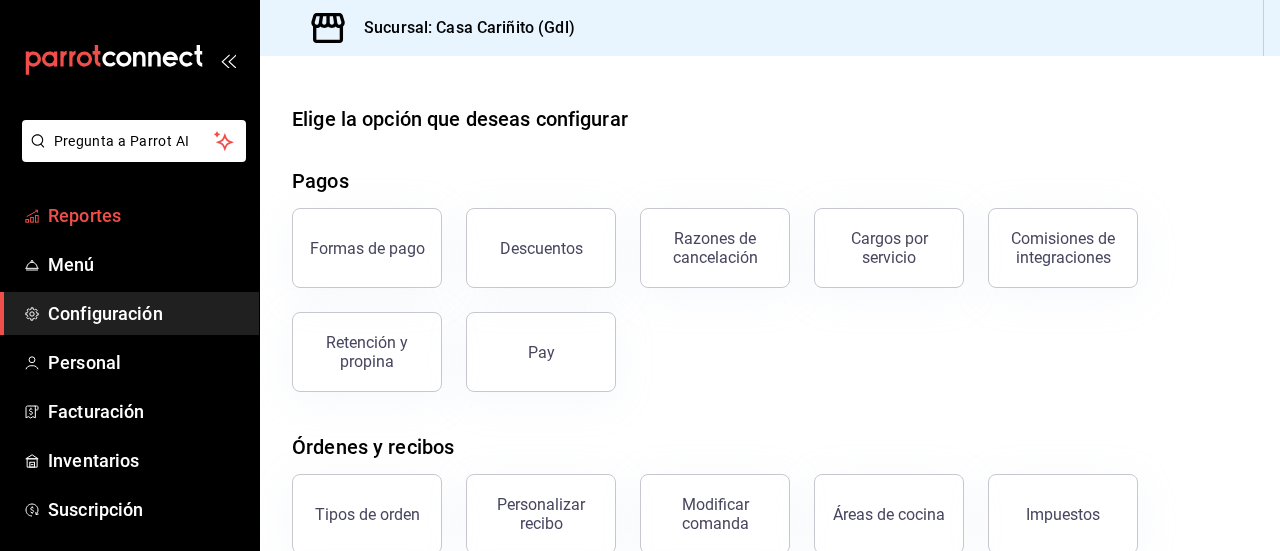 click on "Reportes" at bounding box center (129, 215) 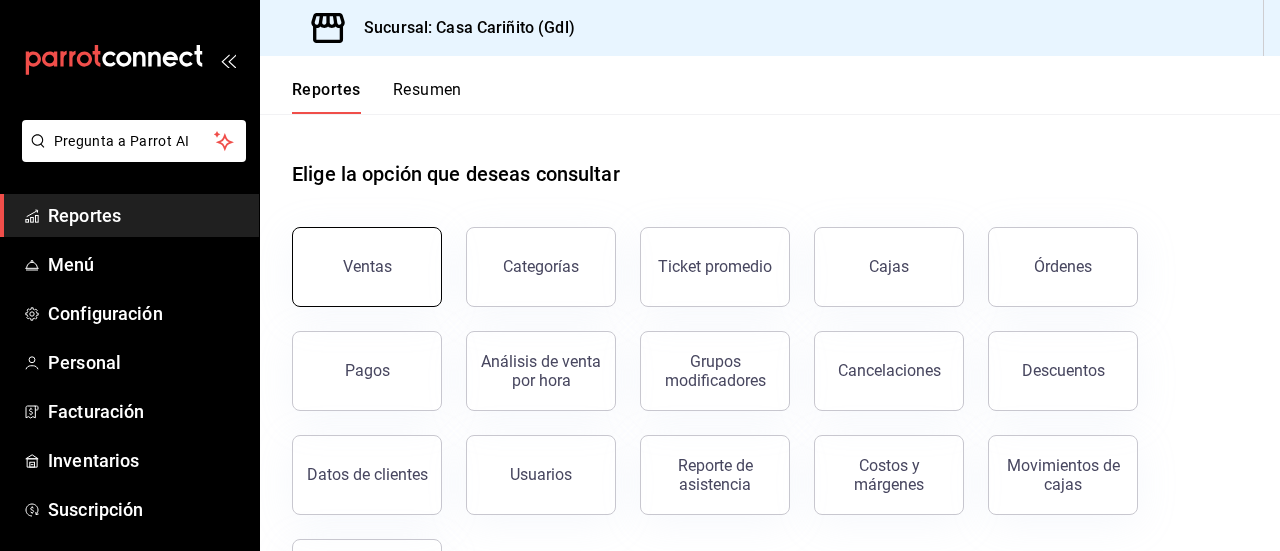 click on "Ventas" at bounding box center (367, 267) 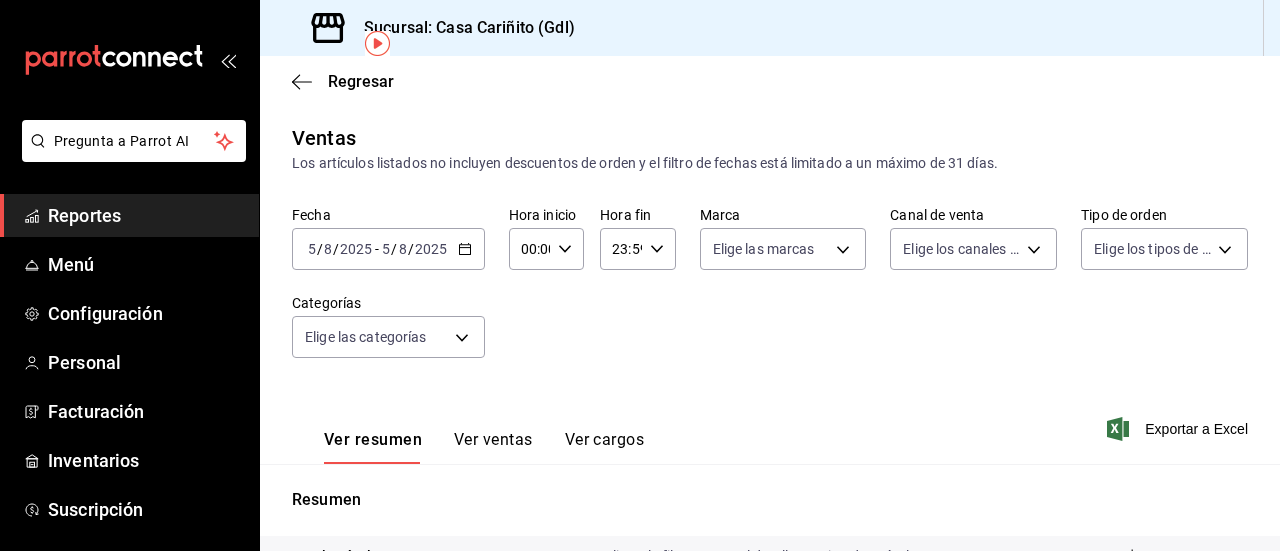 scroll, scrollTop: 160, scrollLeft: 0, axis: vertical 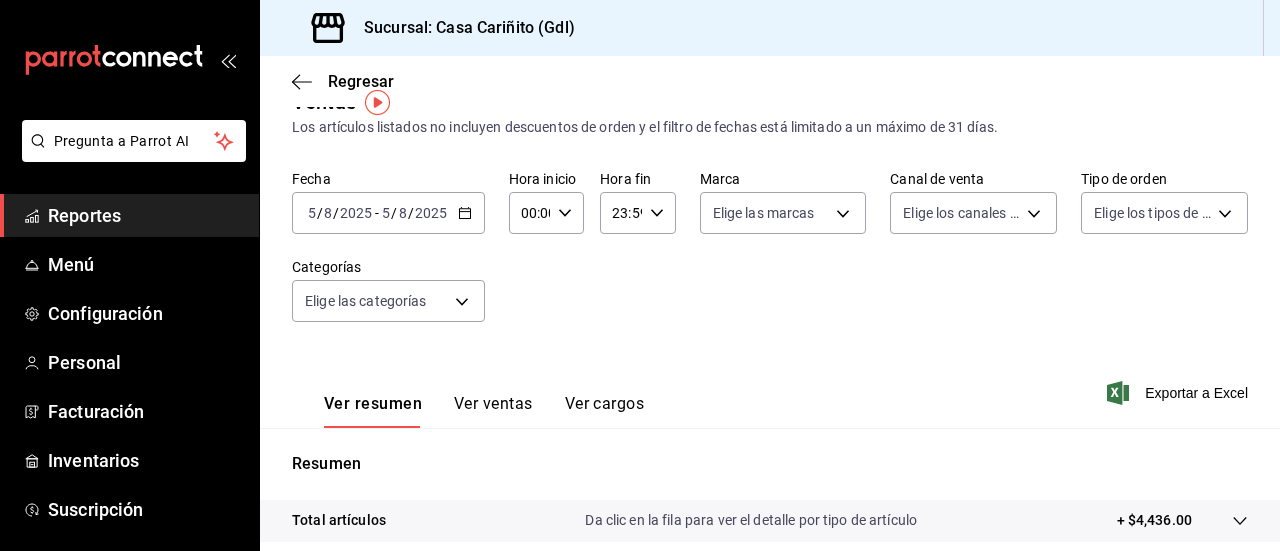 click on "Ver ventas" at bounding box center [493, 411] 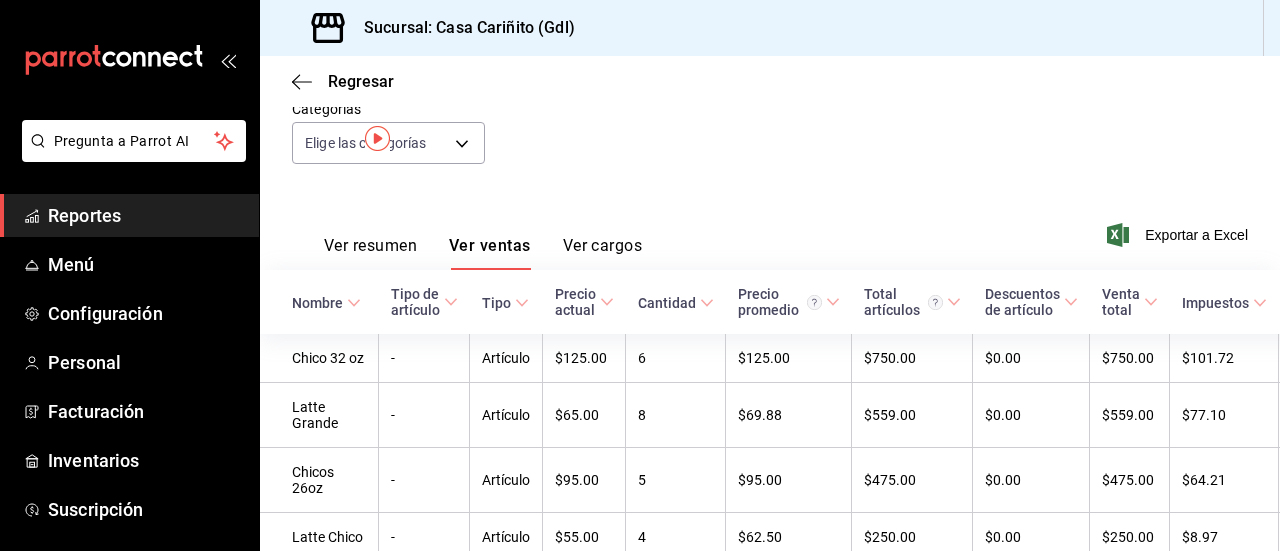 scroll, scrollTop: 0, scrollLeft: 0, axis: both 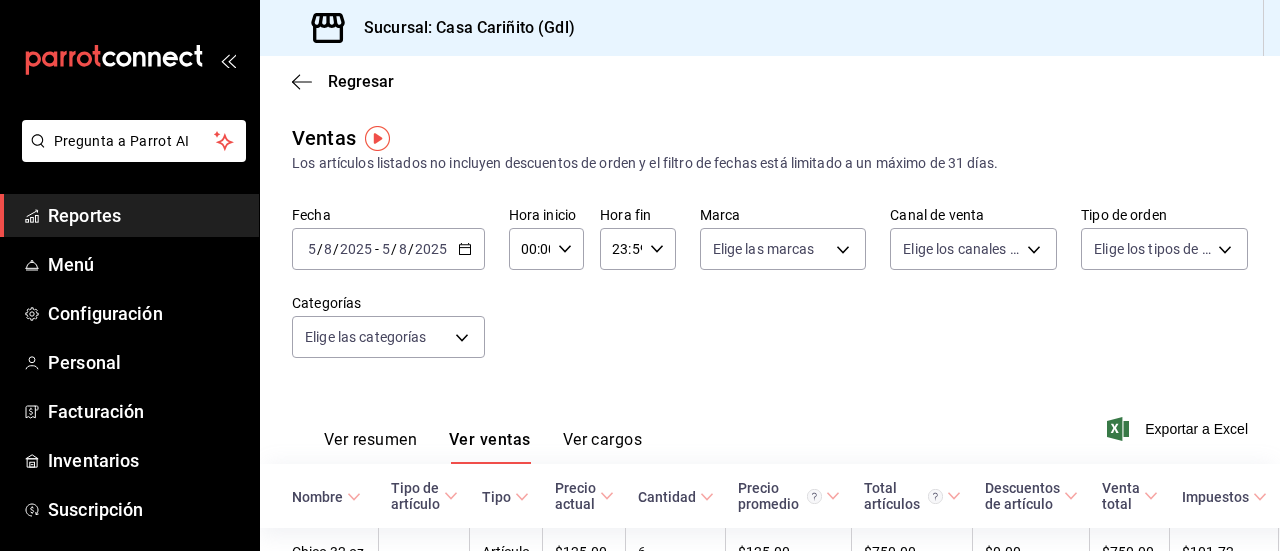 click on "Regresar" at bounding box center (770, 81) 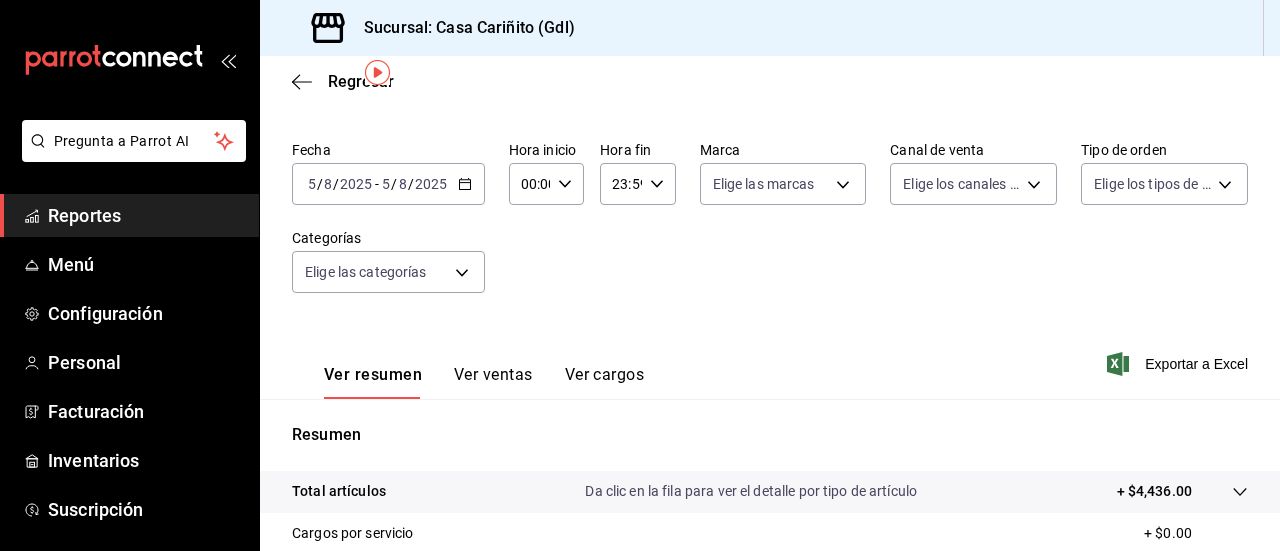 scroll, scrollTop: 66, scrollLeft: 0, axis: vertical 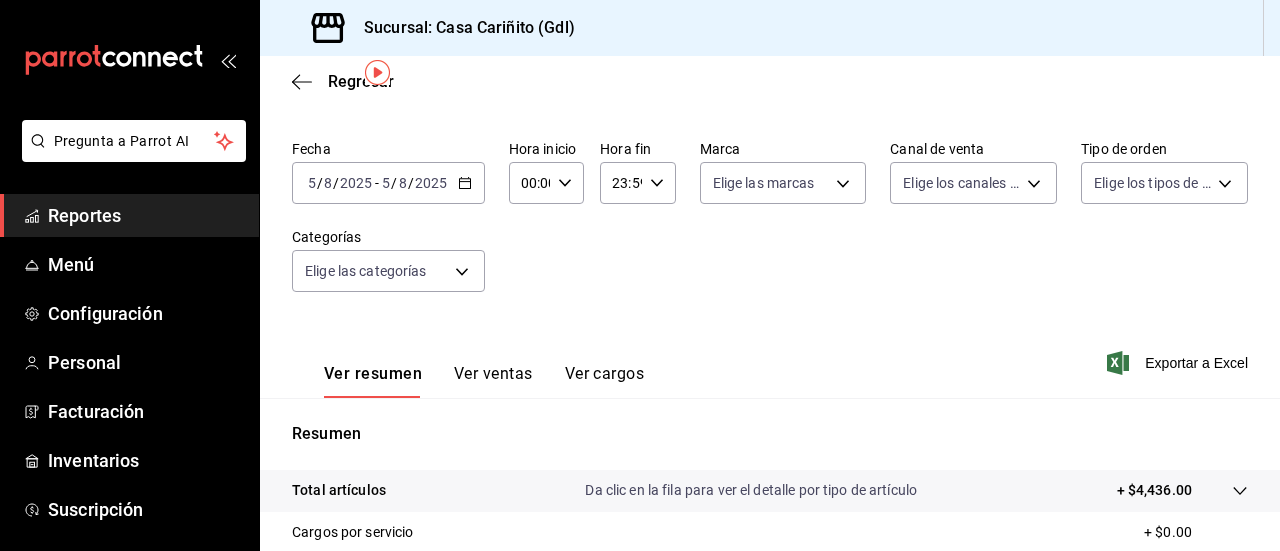 click on "Regresar" at bounding box center (770, 81) 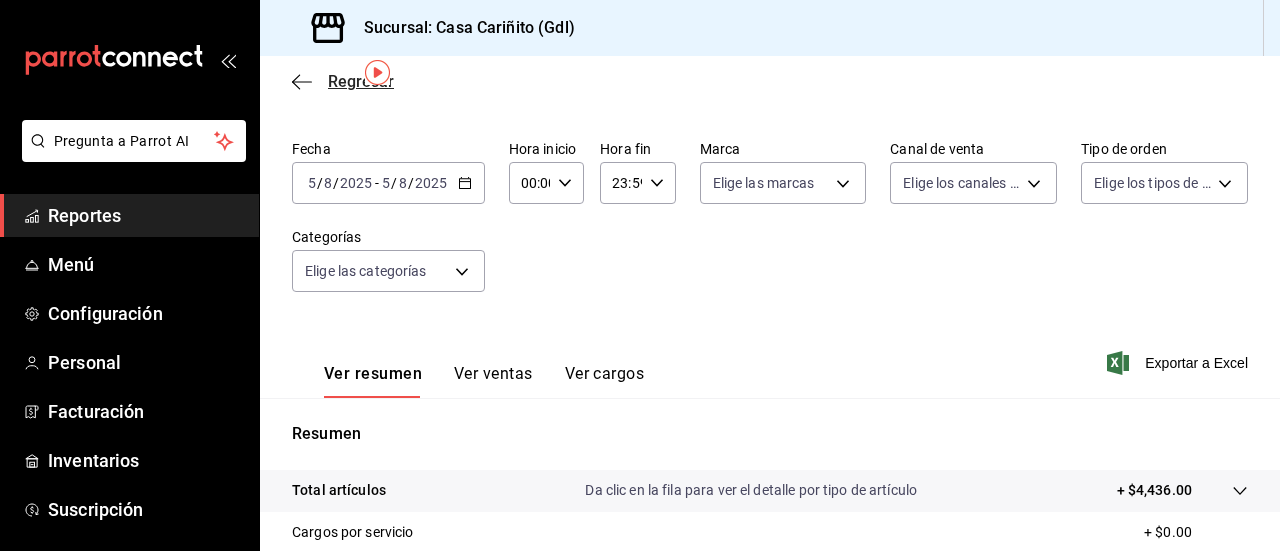 click 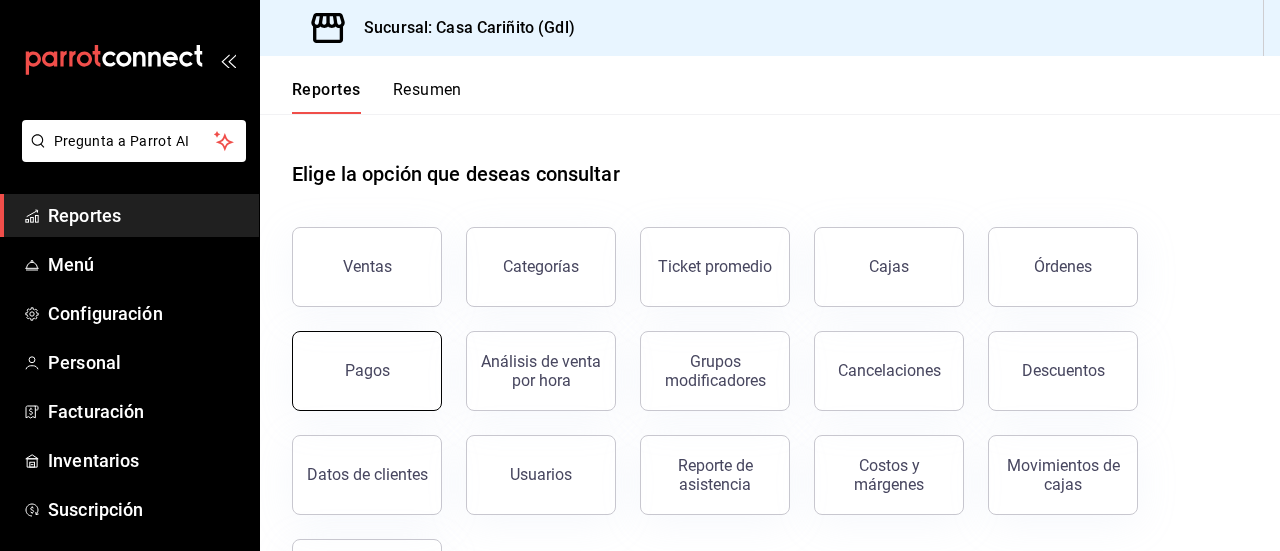 click on "Pagos" at bounding box center (367, 371) 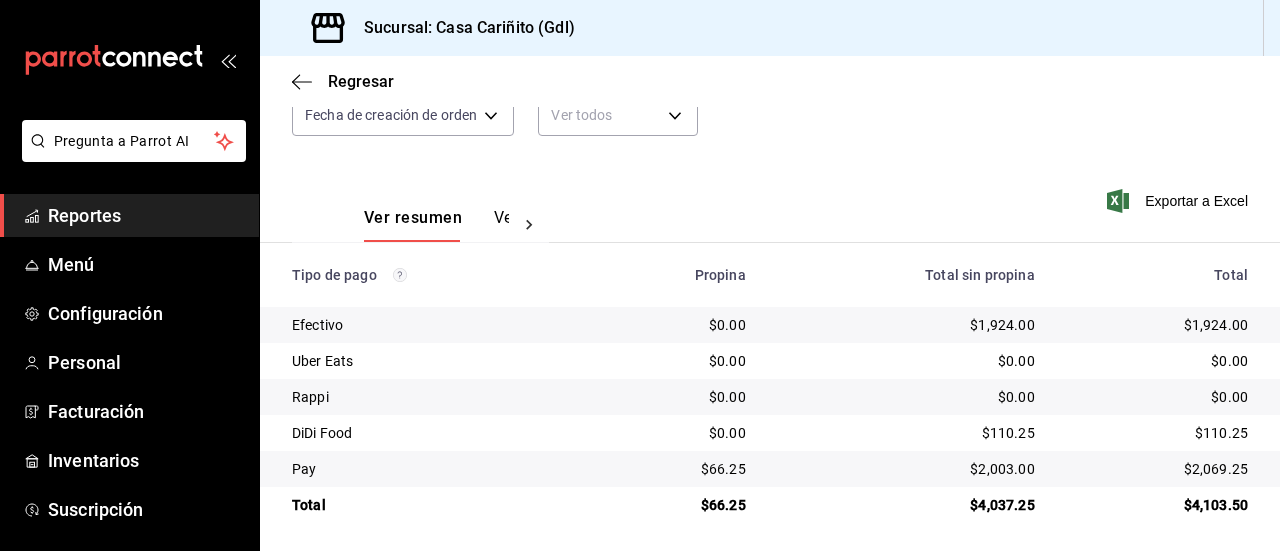 scroll, scrollTop: 223, scrollLeft: 0, axis: vertical 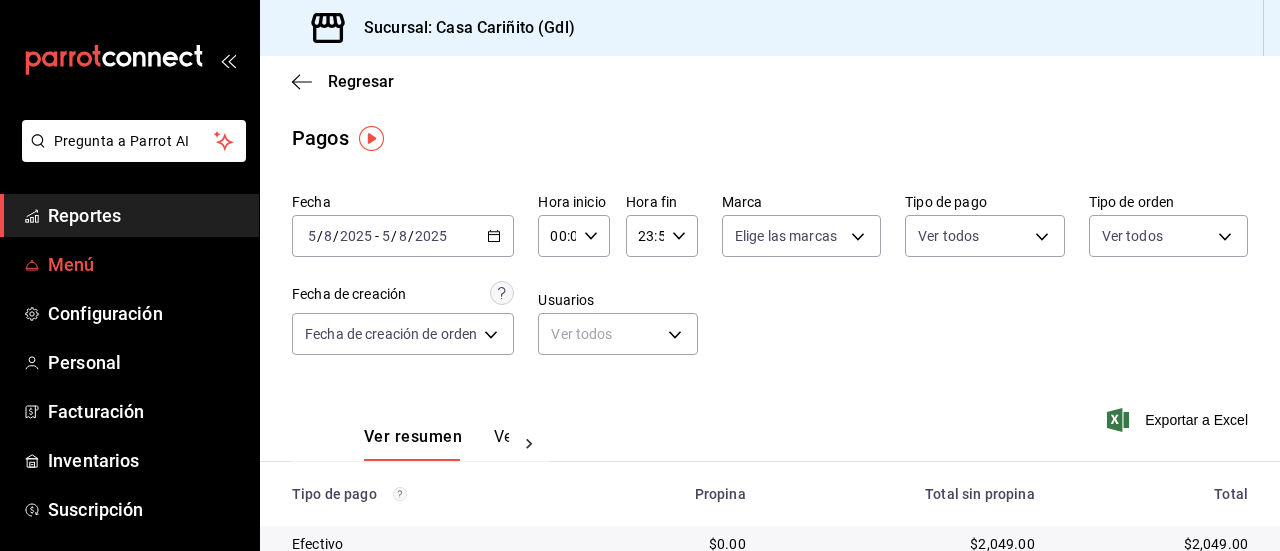 click on "Menú" at bounding box center (145, 264) 